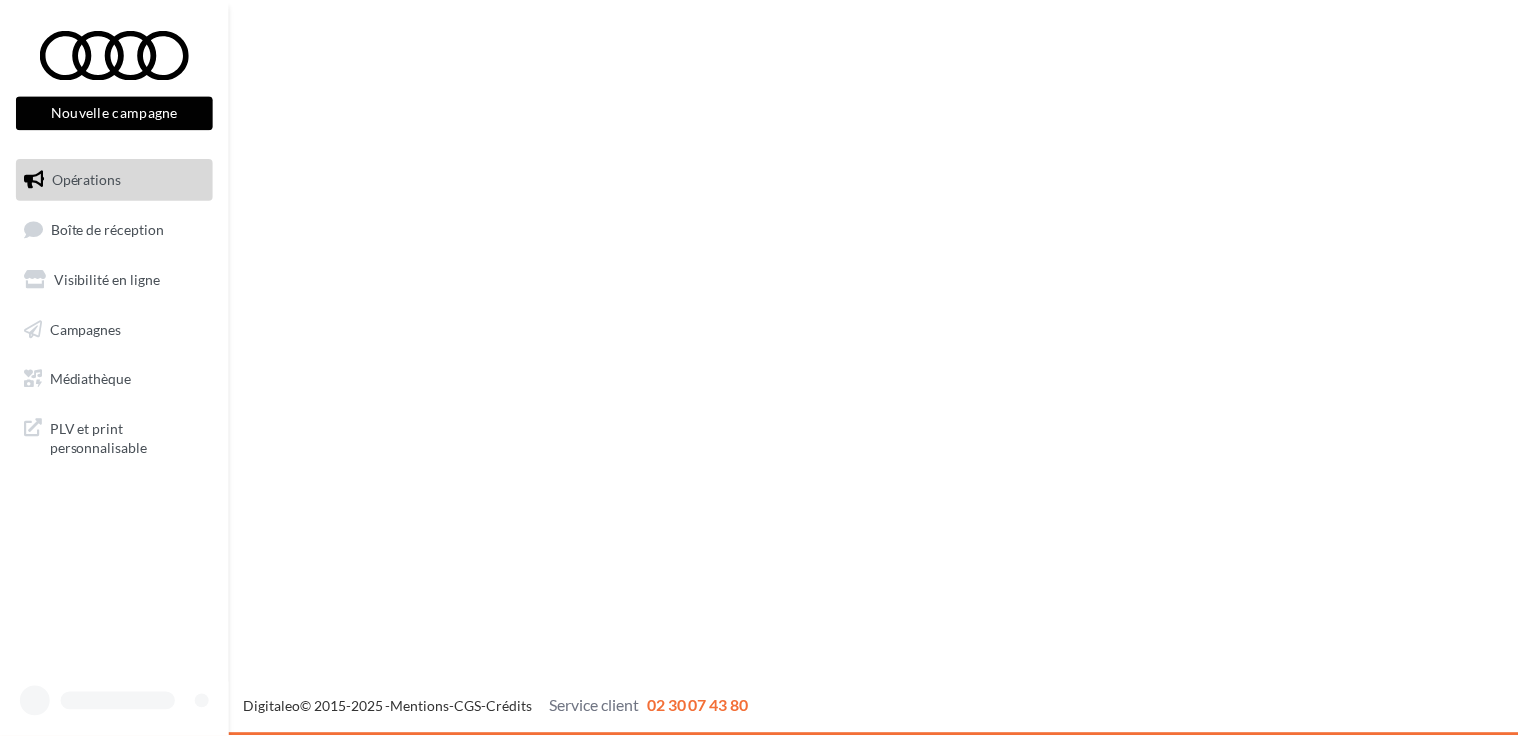 scroll, scrollTop: 0, scrollLeft: 0, axis: both 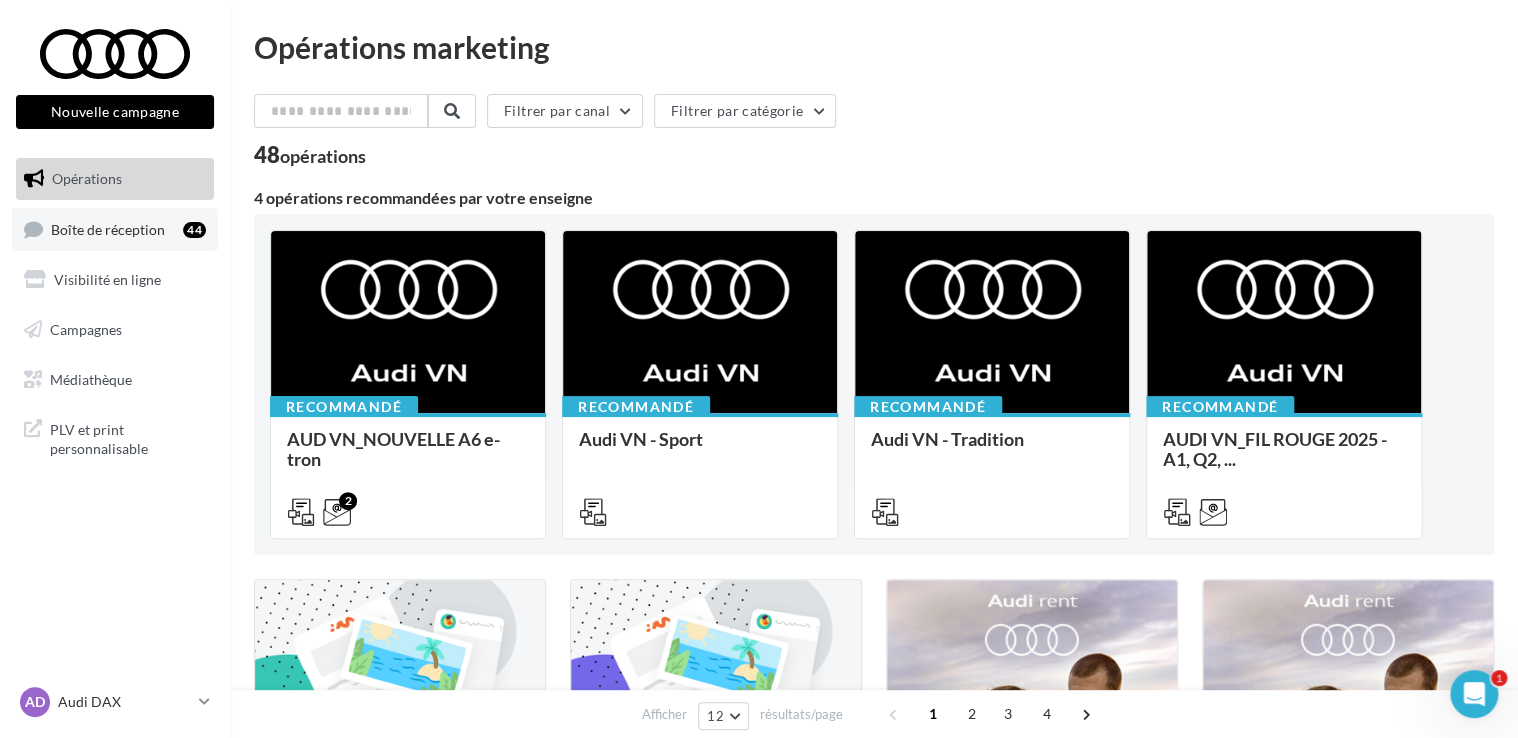click on "Boîte de réception" at bounding box center (108, 228) 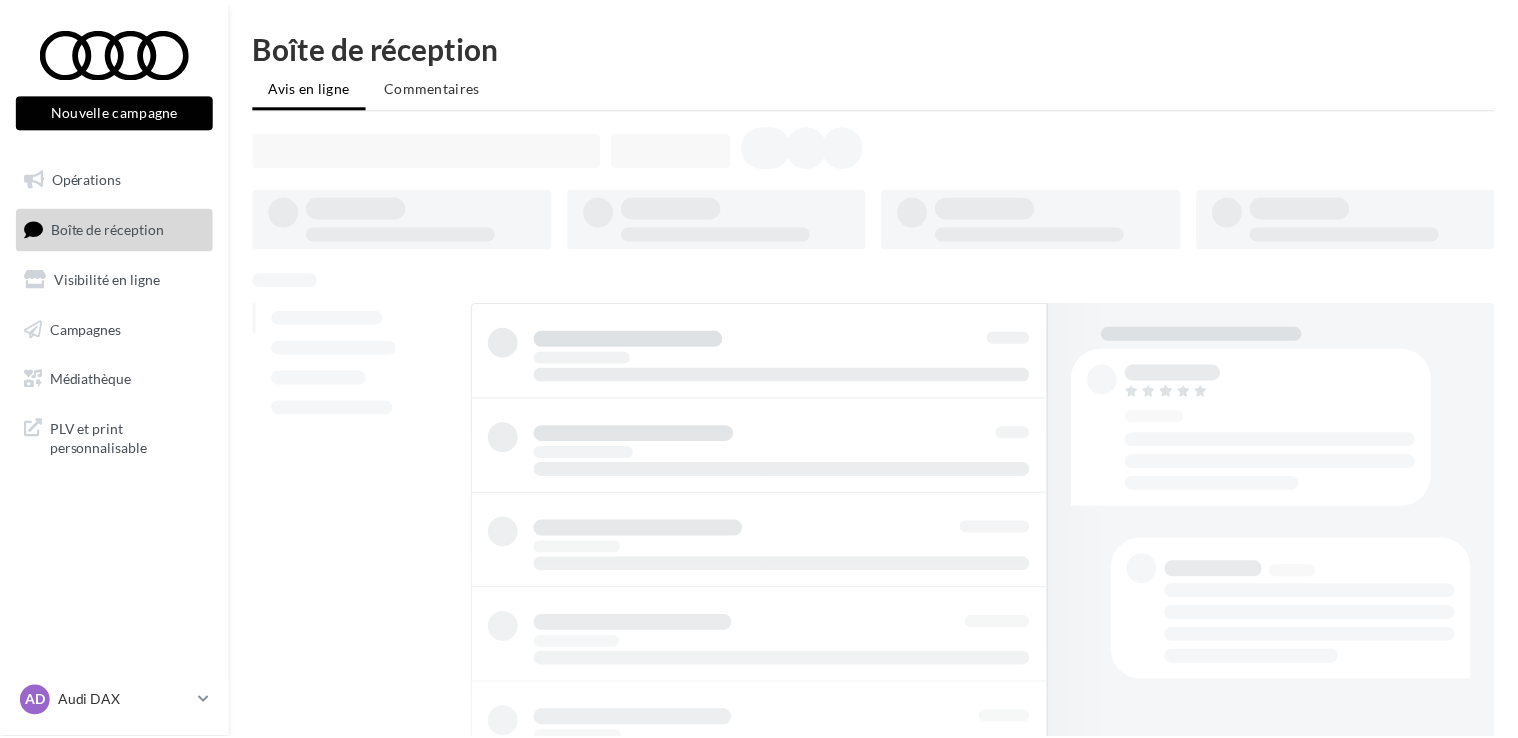 scroll, scrollTop: 0, scrollLeft: 0, axis: both 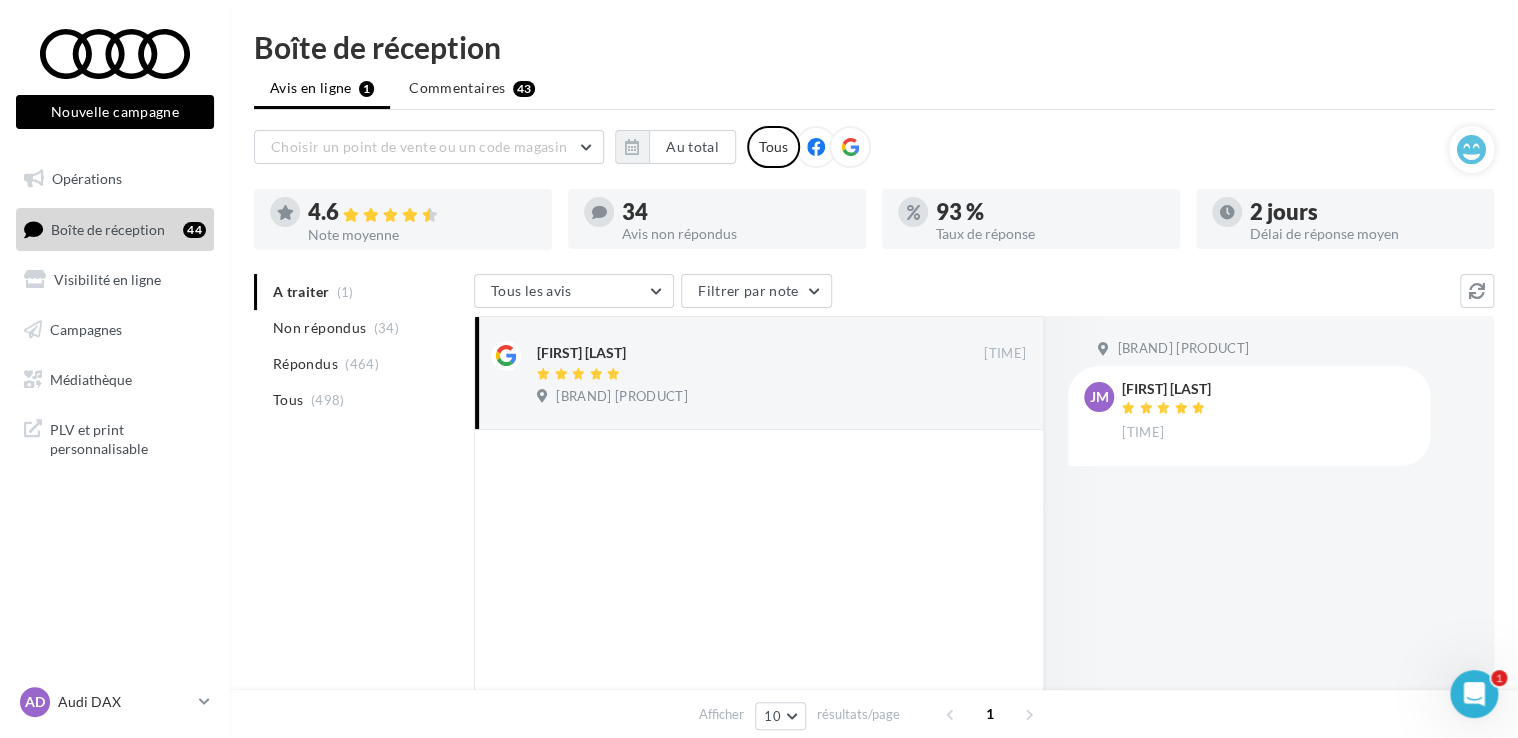 click on "A traiter
(1)
Non répondus
(34)
Répondus
(464)
Tous
(498)" at bounding box center [360, 346] 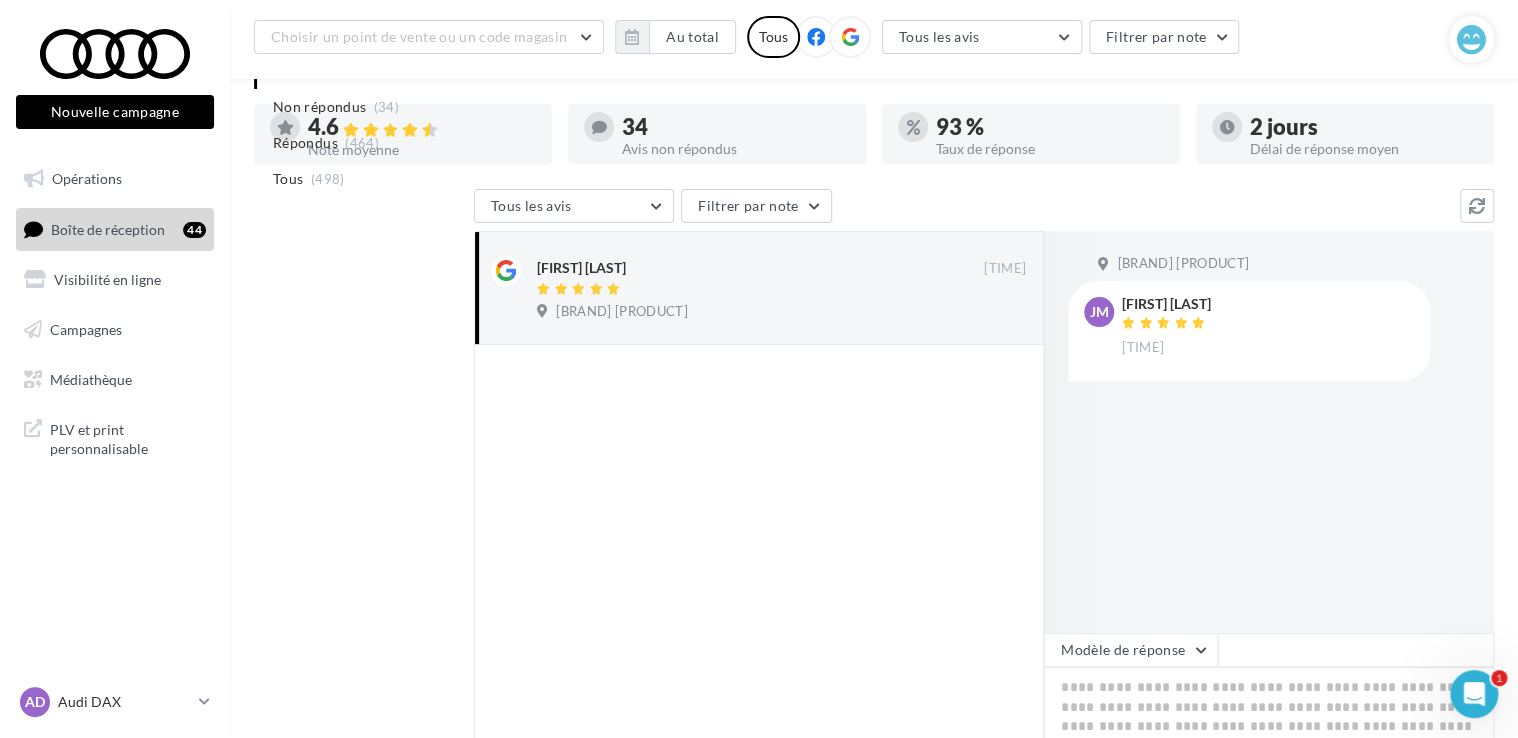 scroll, scrollTop: 300, scrollLeft: 0, axis: vertical 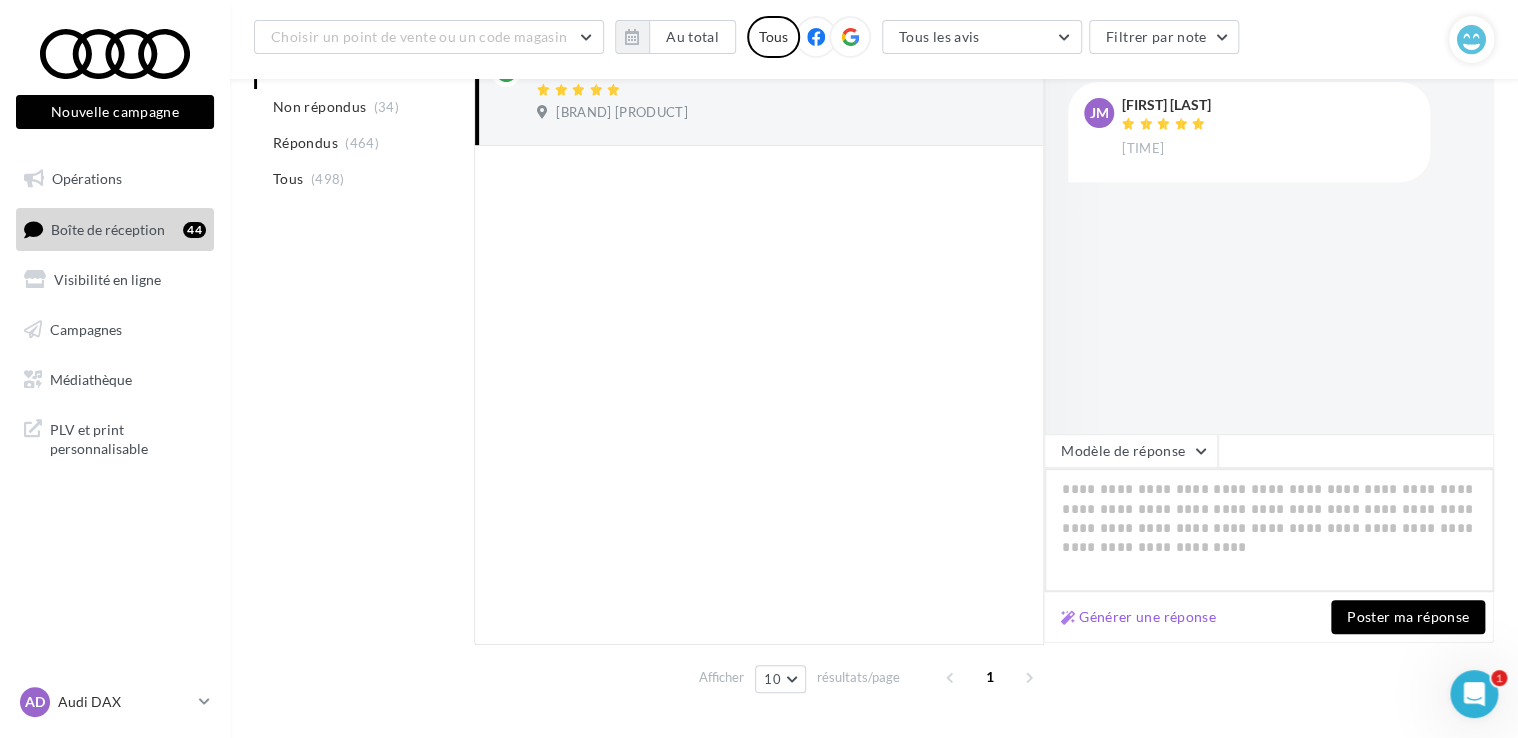 click at bounding box center [1269, 530] 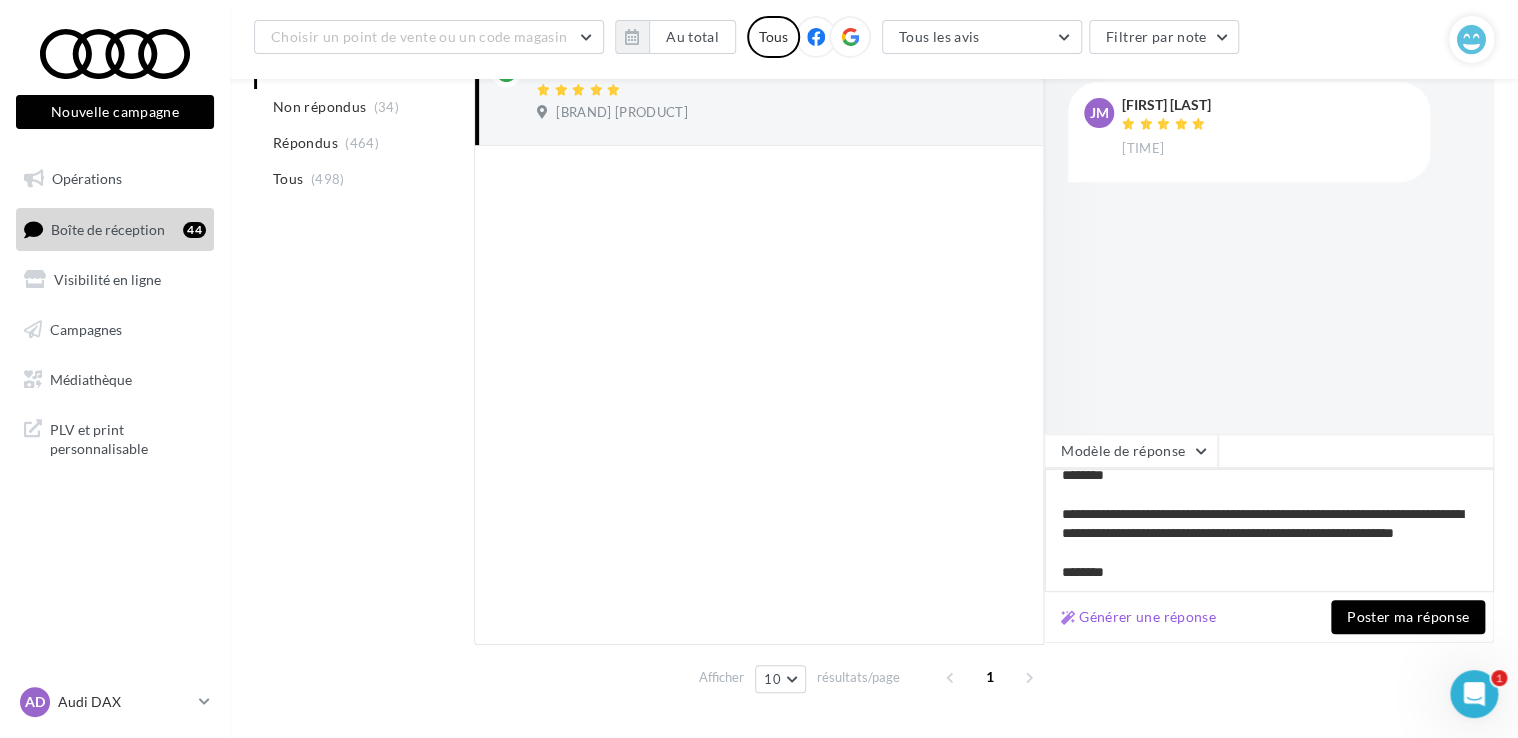 scroll, scrollTop: 0, scrollLeft: 0, axis: both 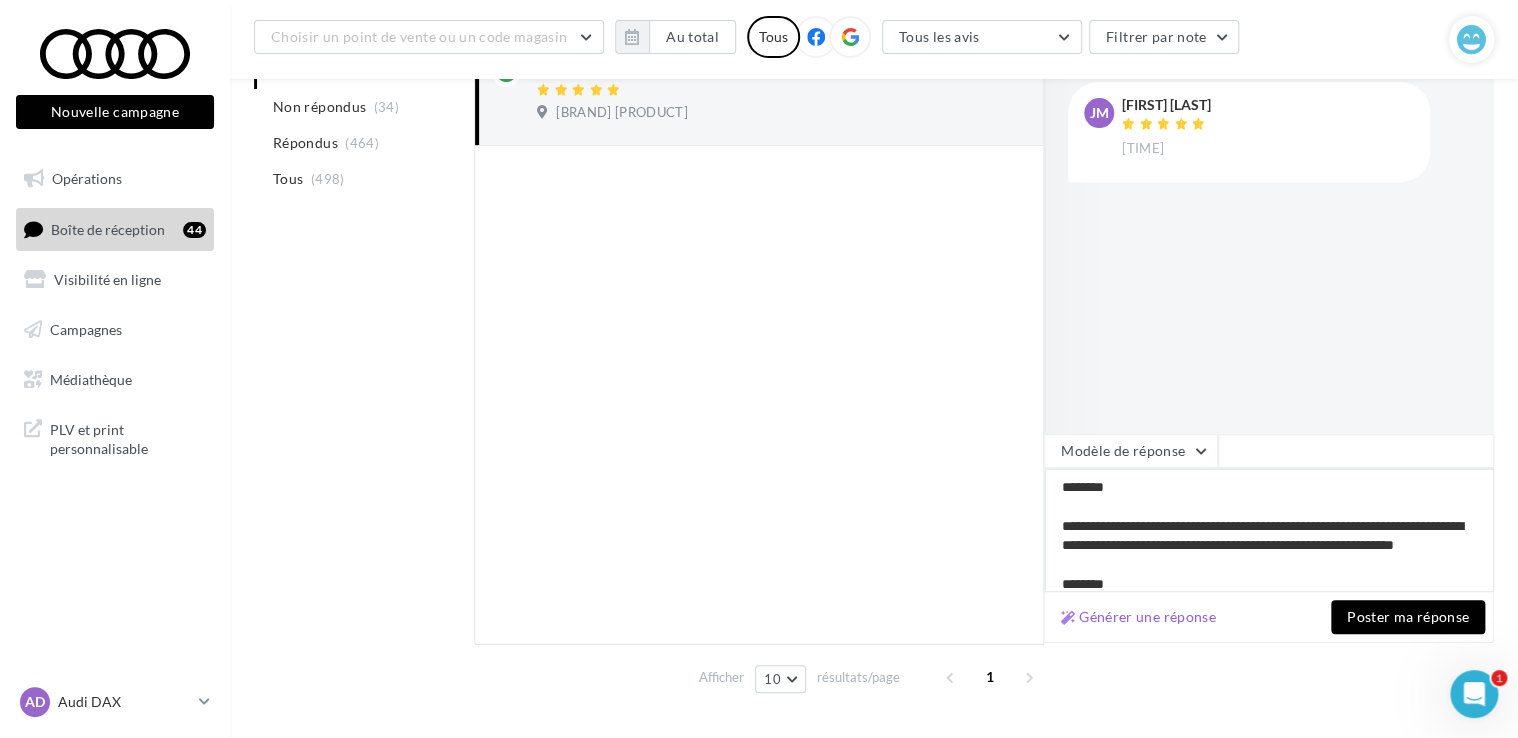 click on "**********" at bounding box center (1269, 530) 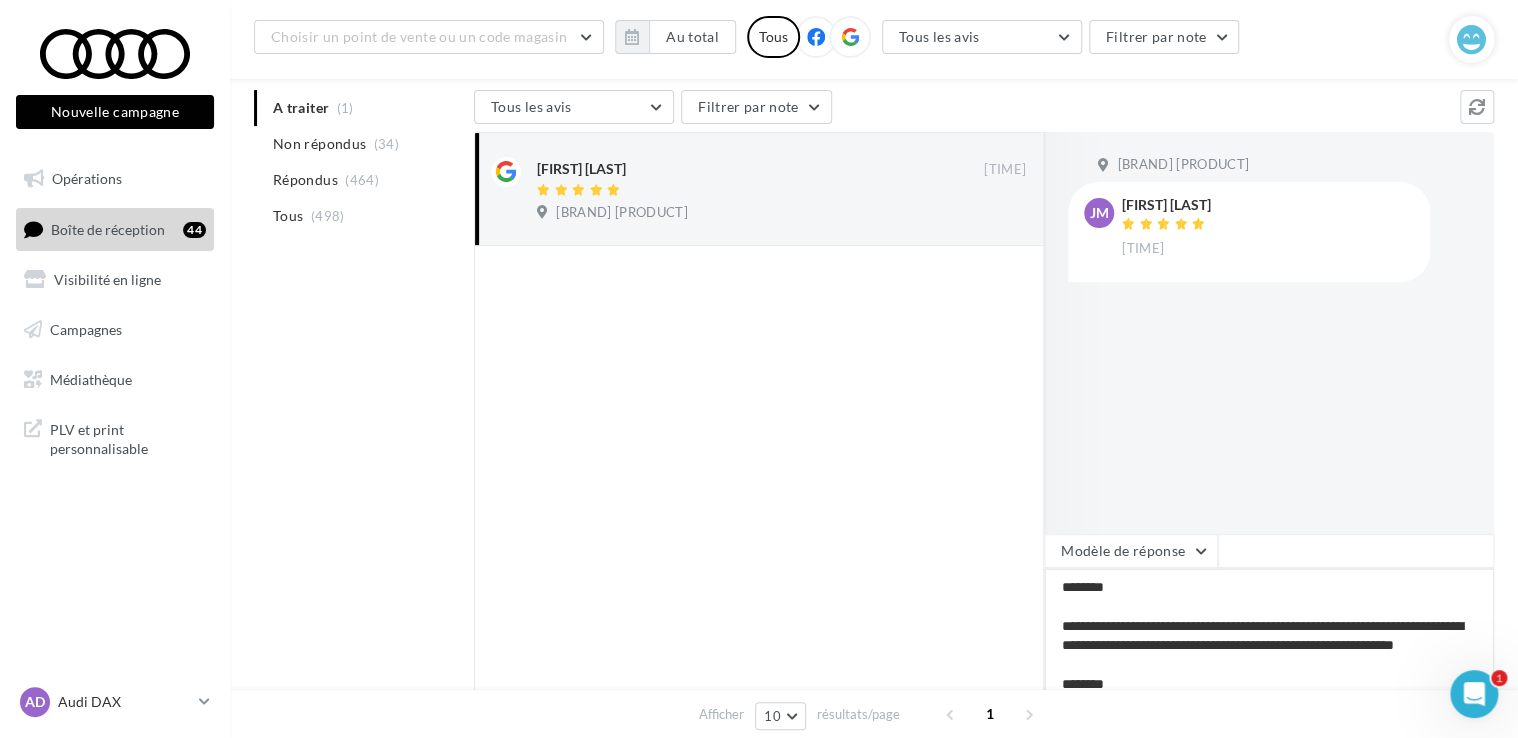 type on "**********" 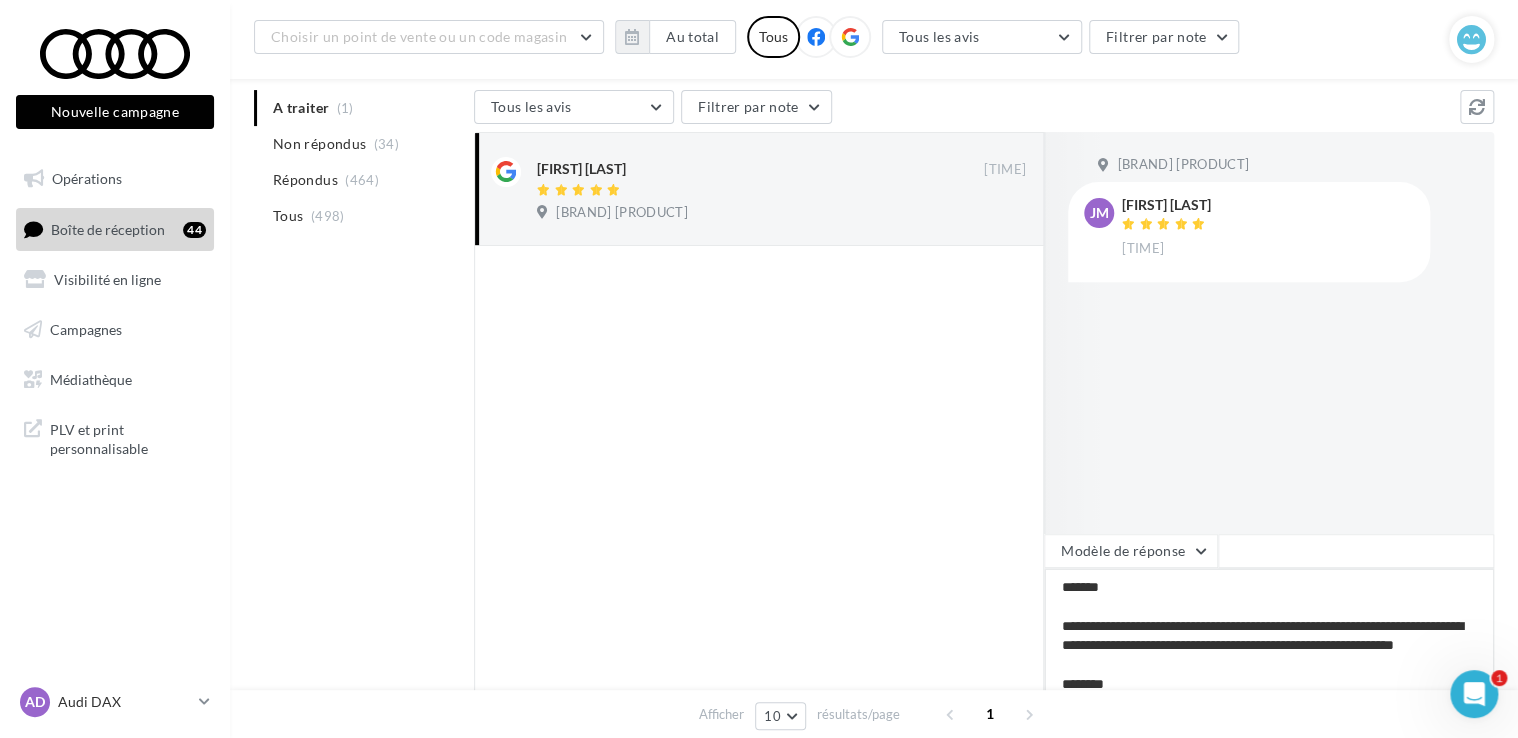 type on "**********" 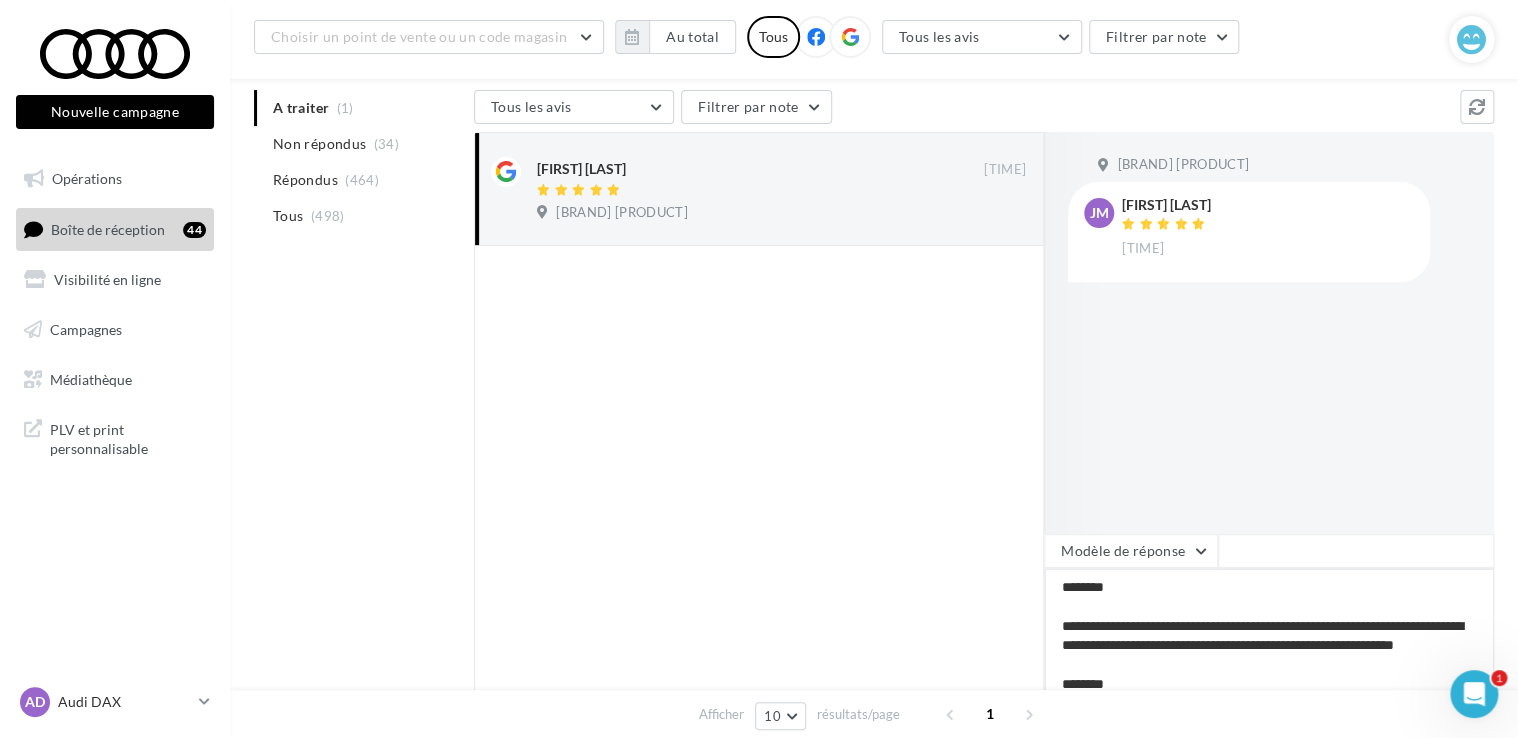 type on "**********" 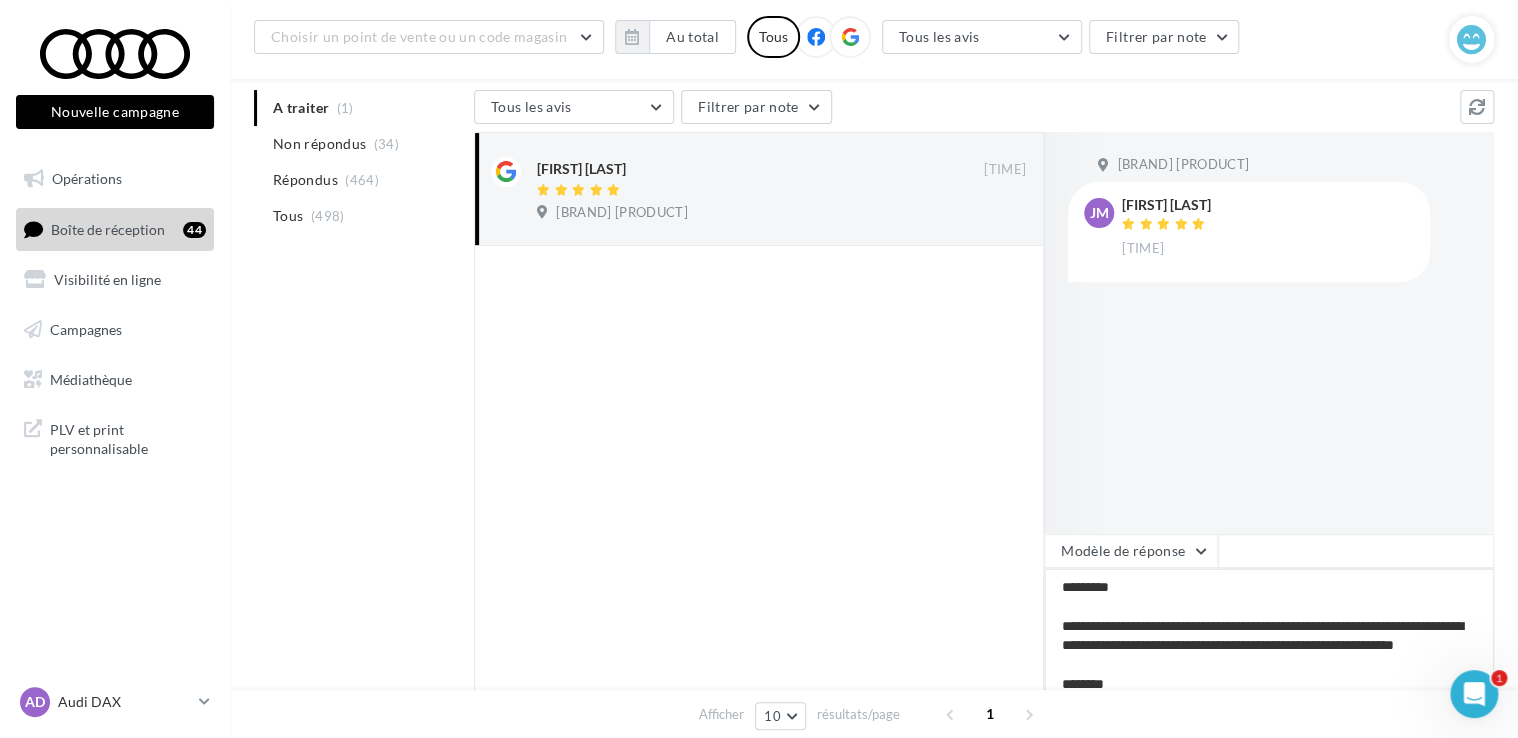 type on "**********" 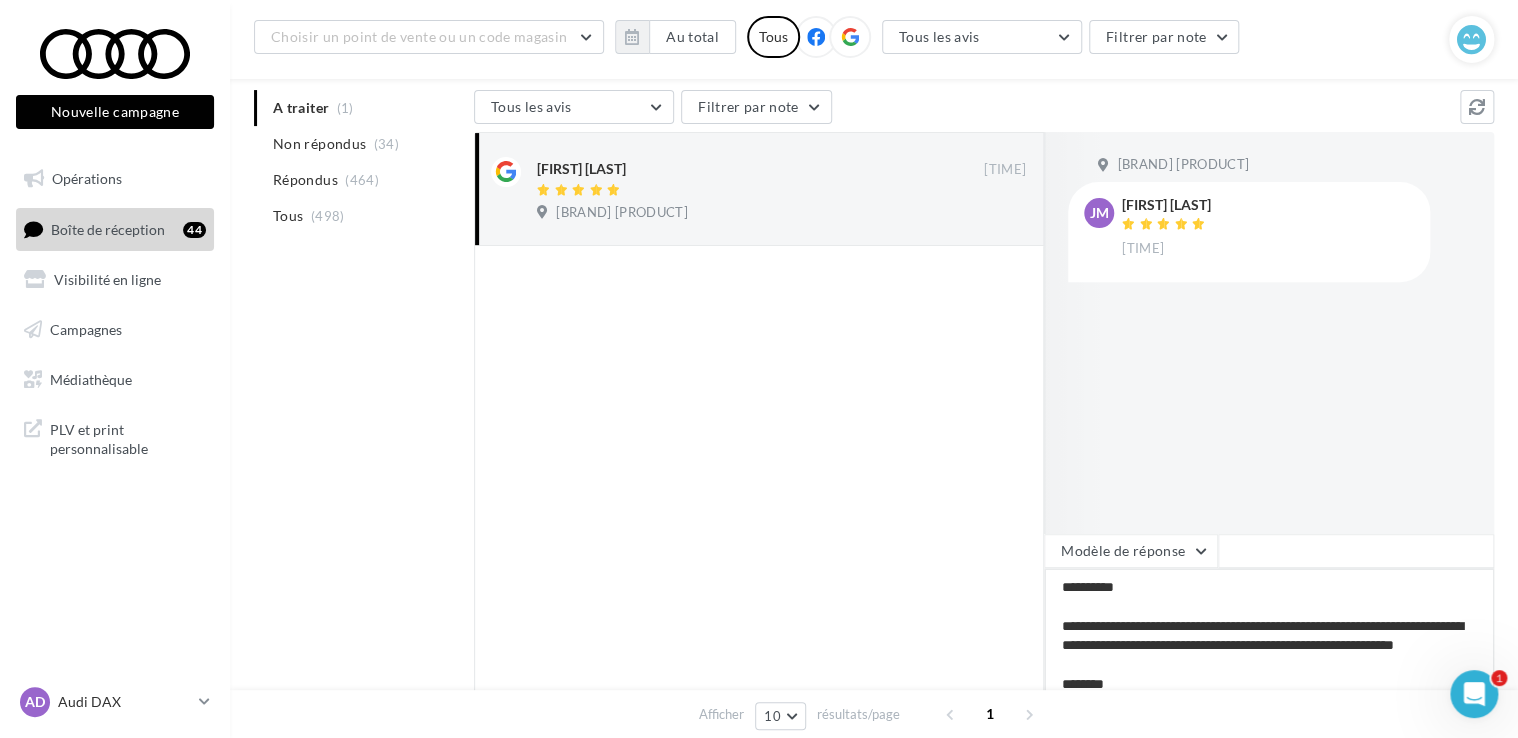 type on "**********" 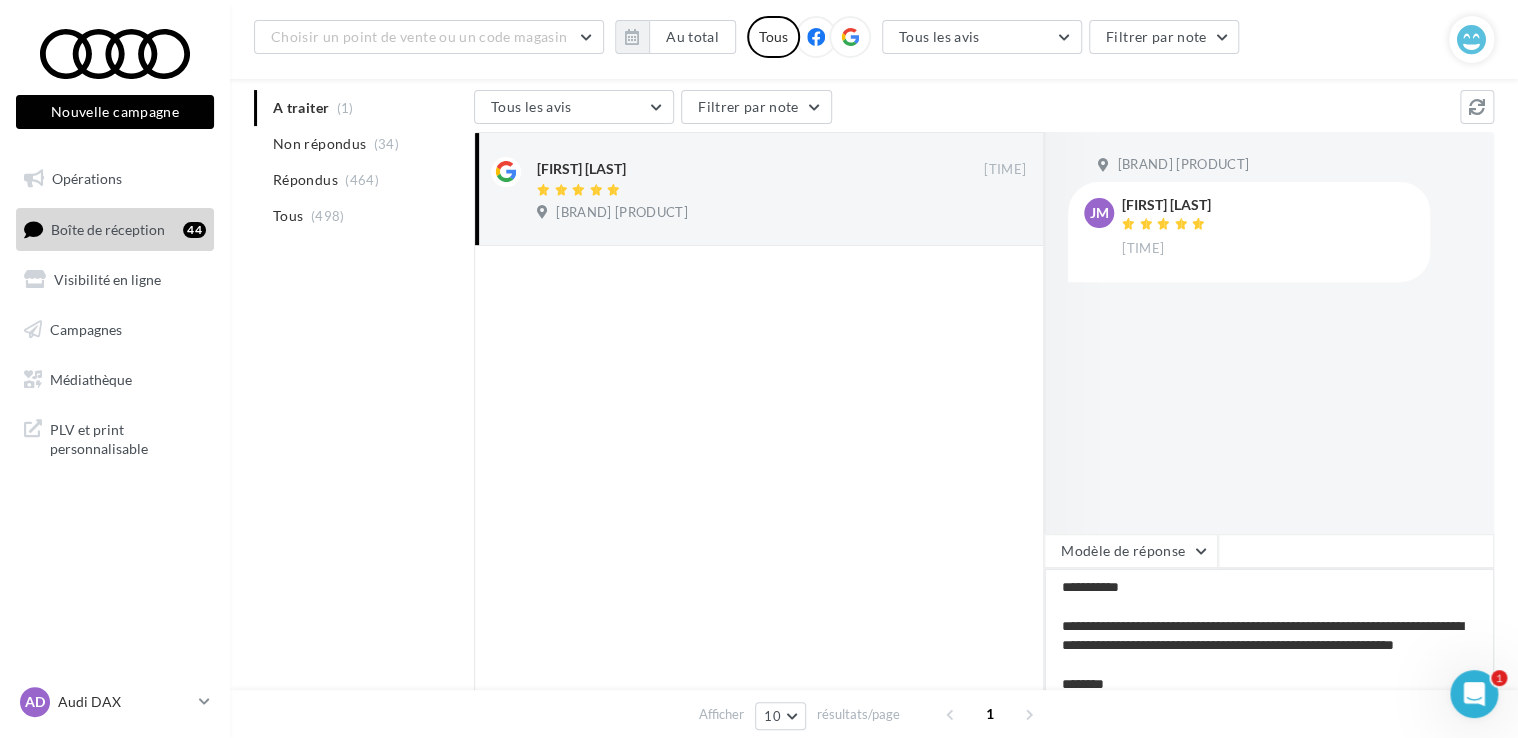 type on "**********" 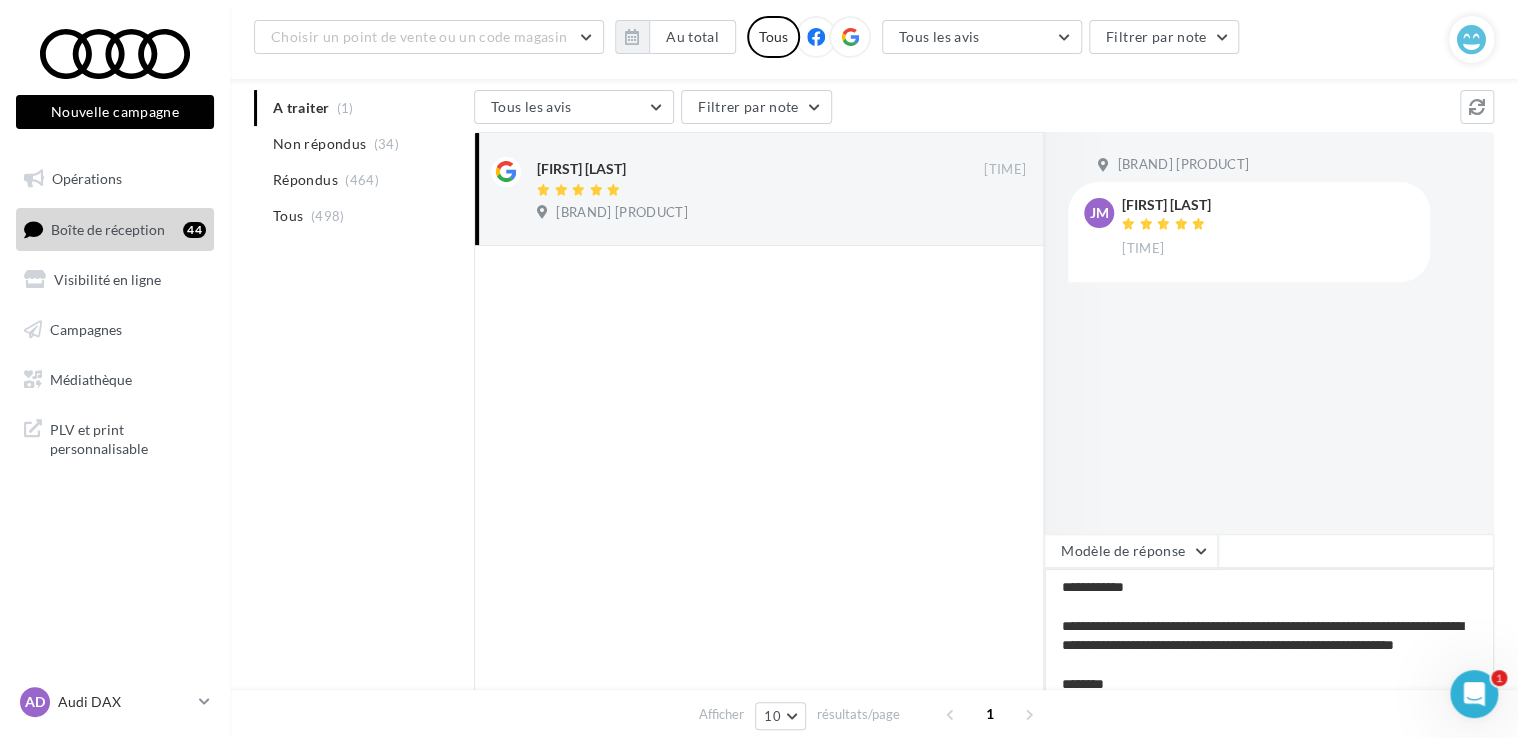 type on "**********" 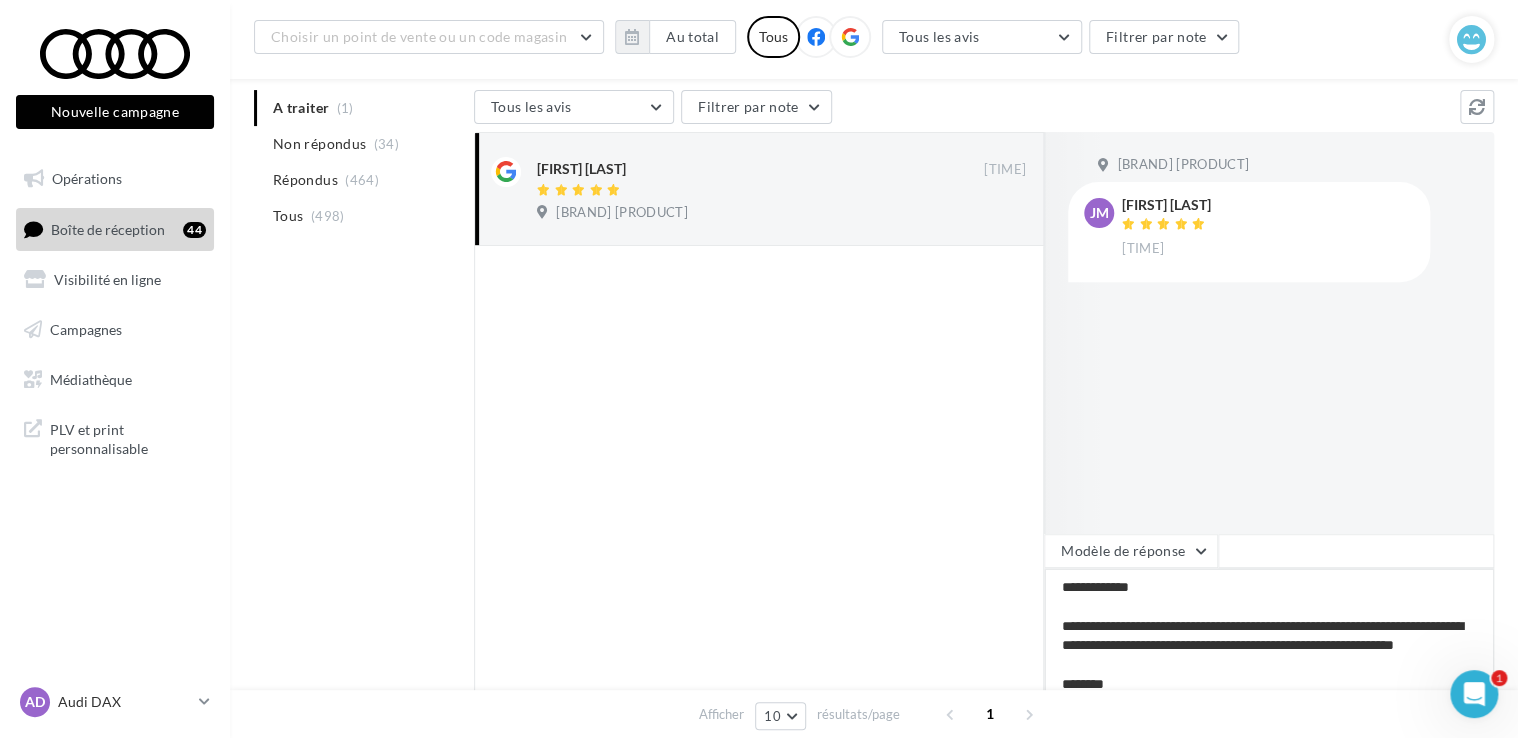 type on "**********" 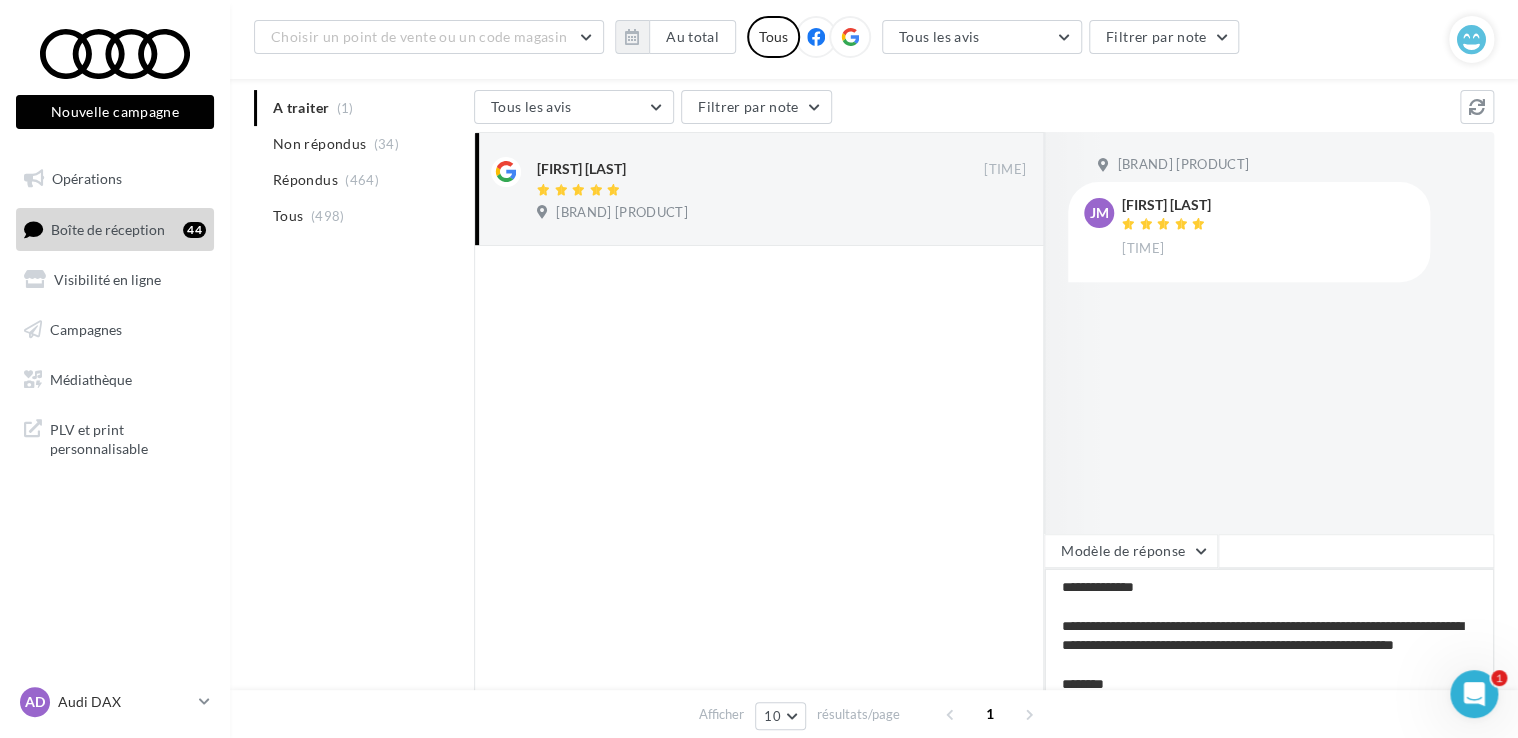type on "**********" 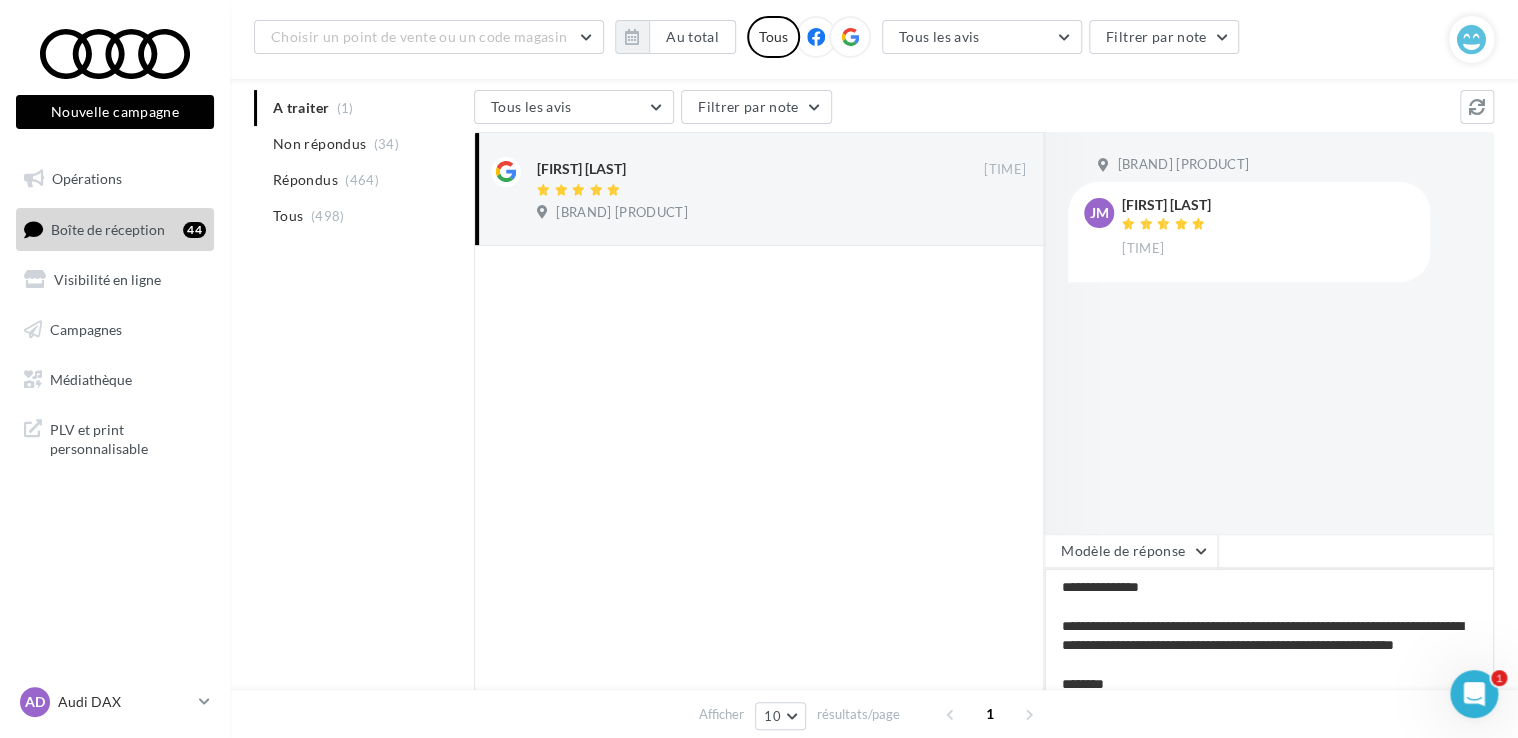 type on "**********" 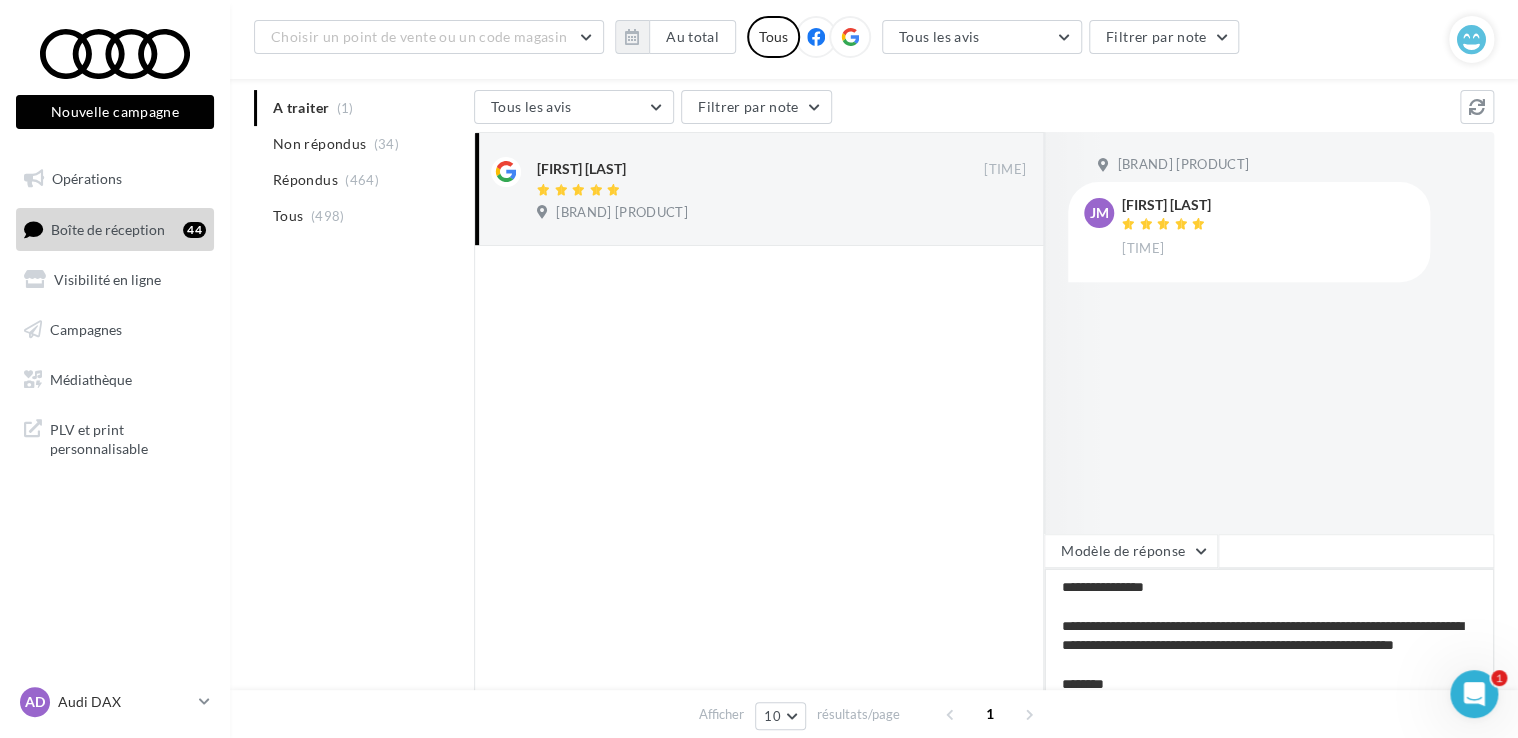 type on "**********" 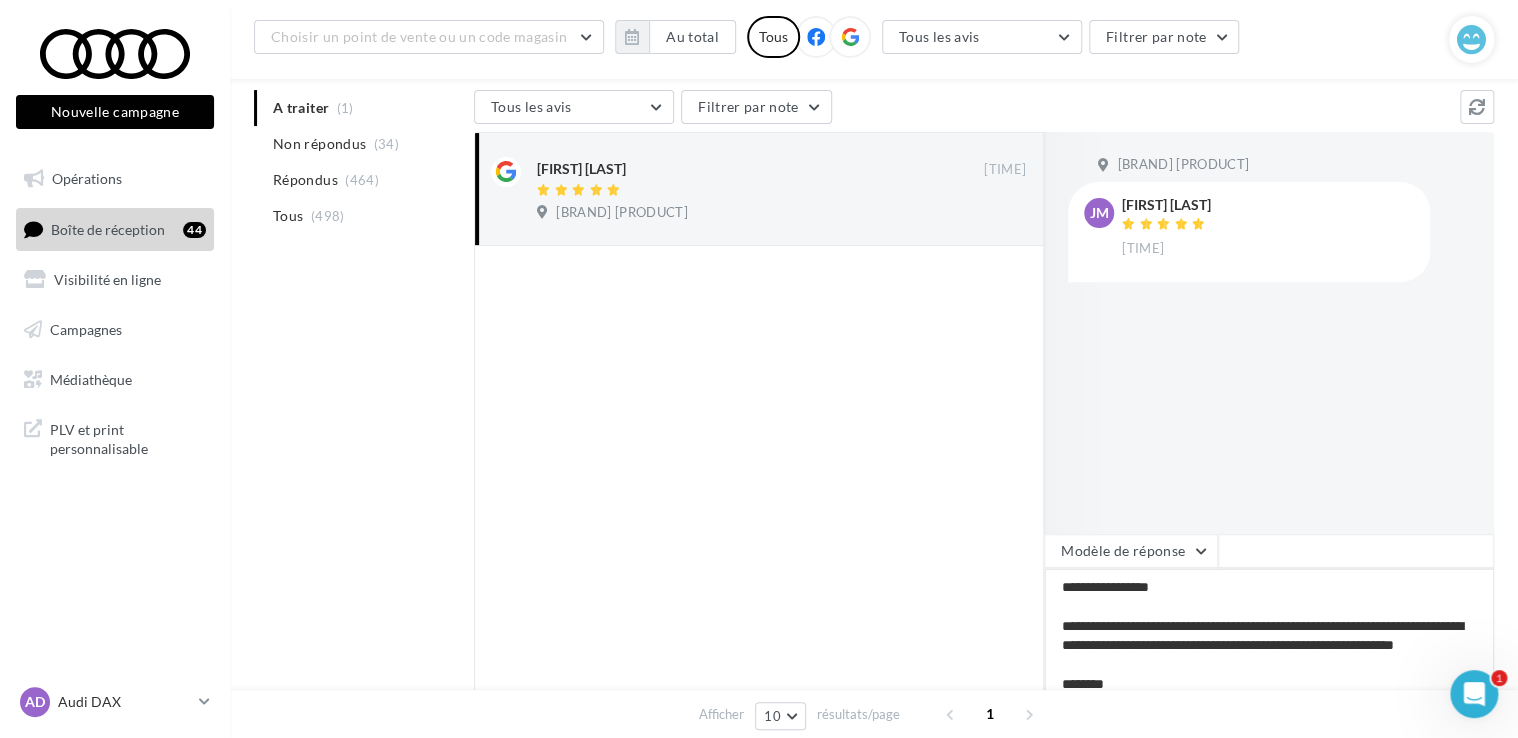 type on "**********" 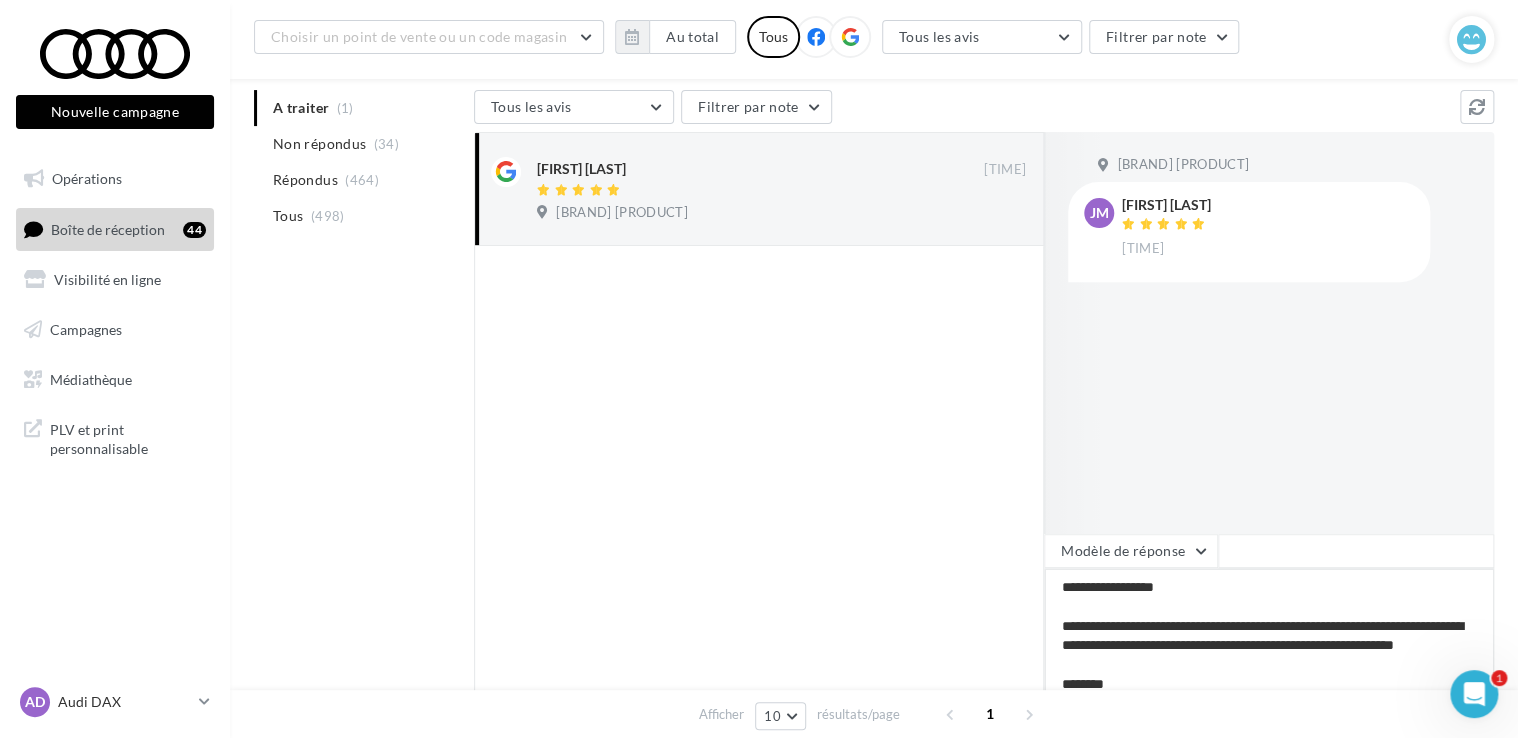 type on "**********" 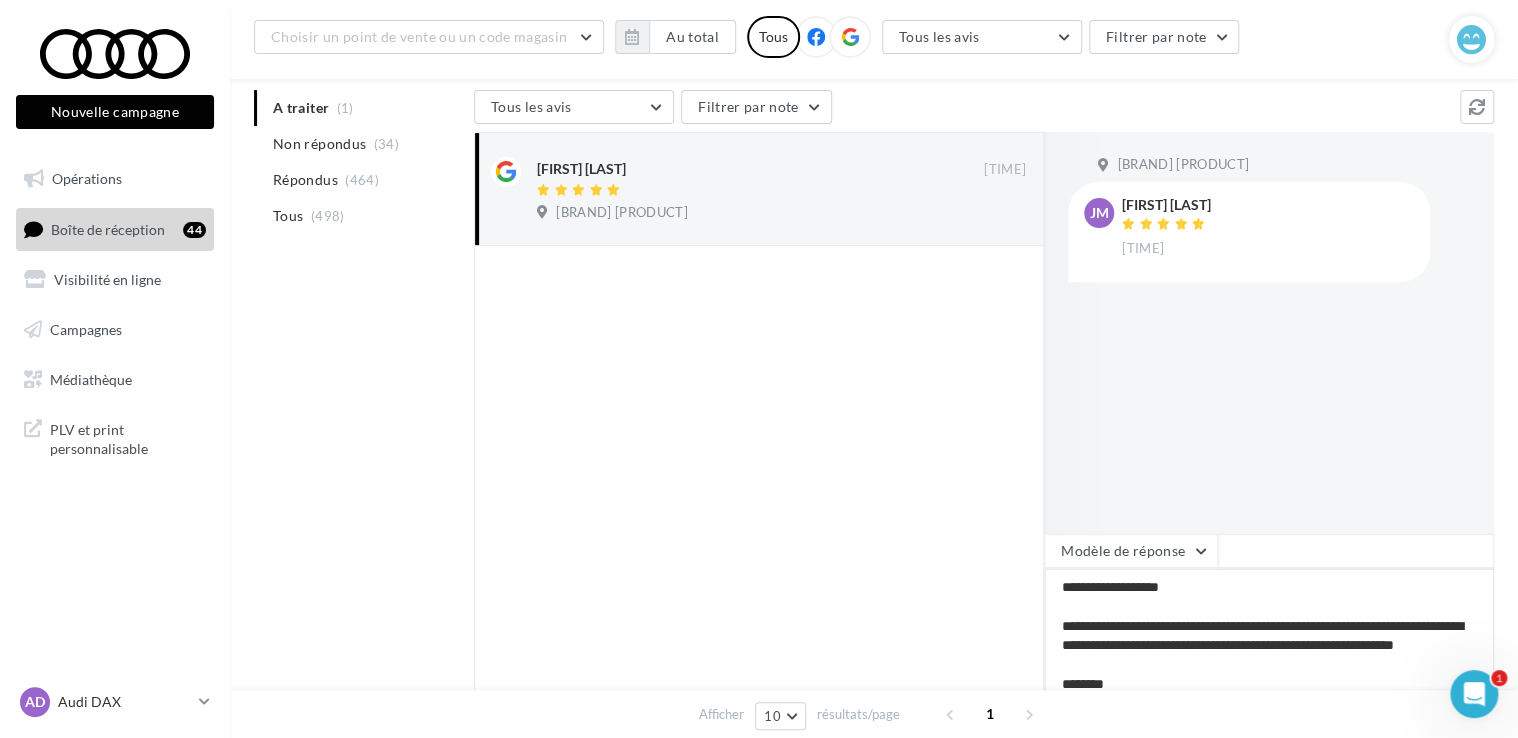 type on "**********" 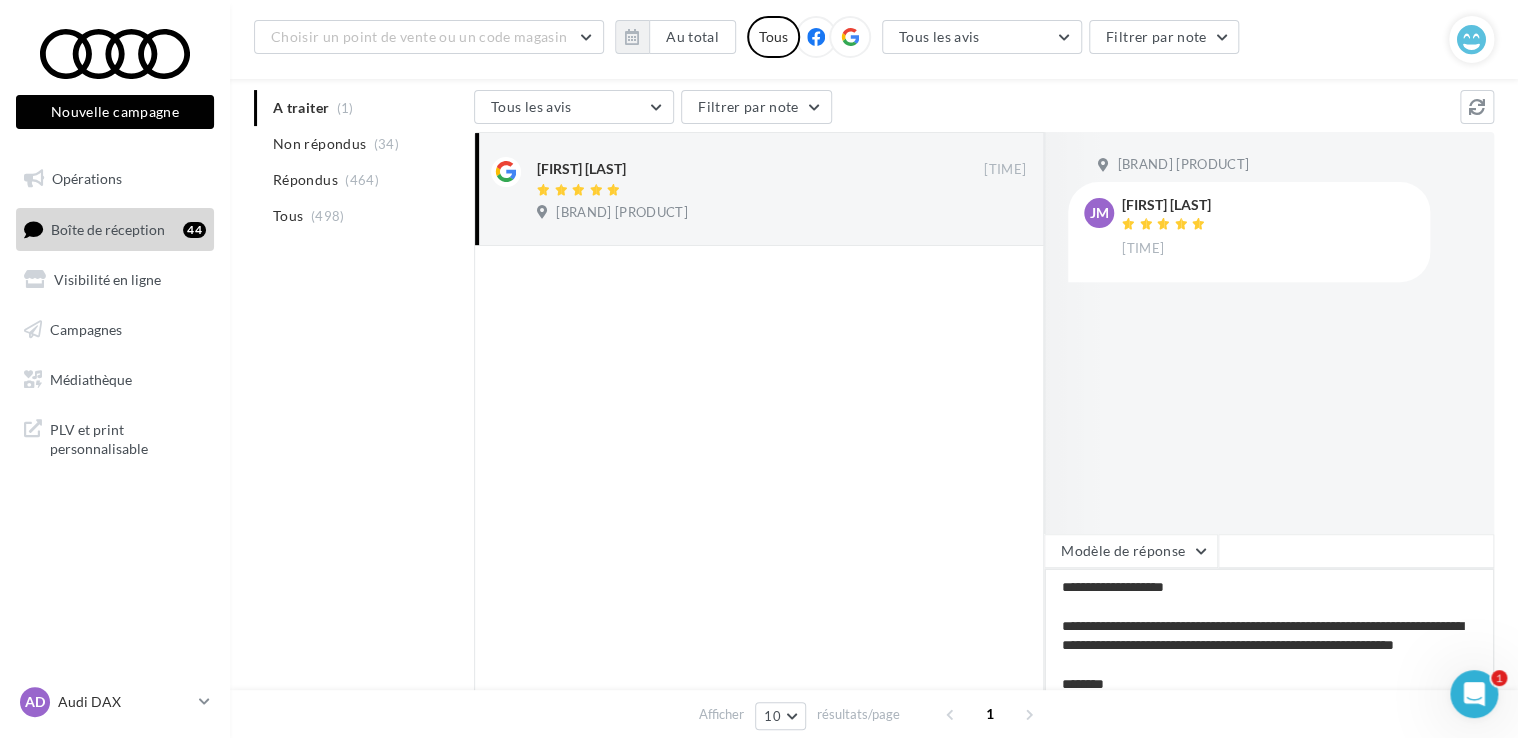 type on "**********" 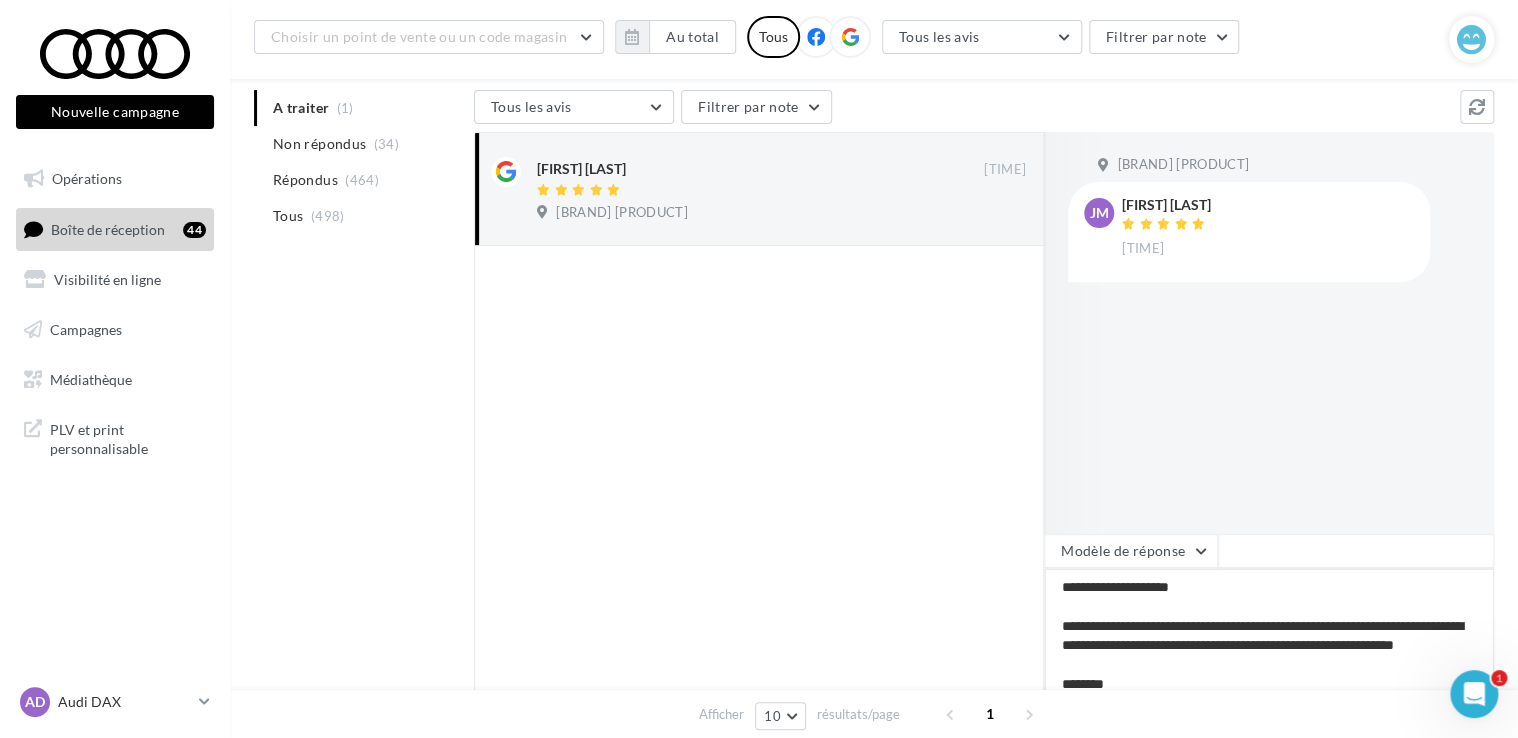 type on "**********" 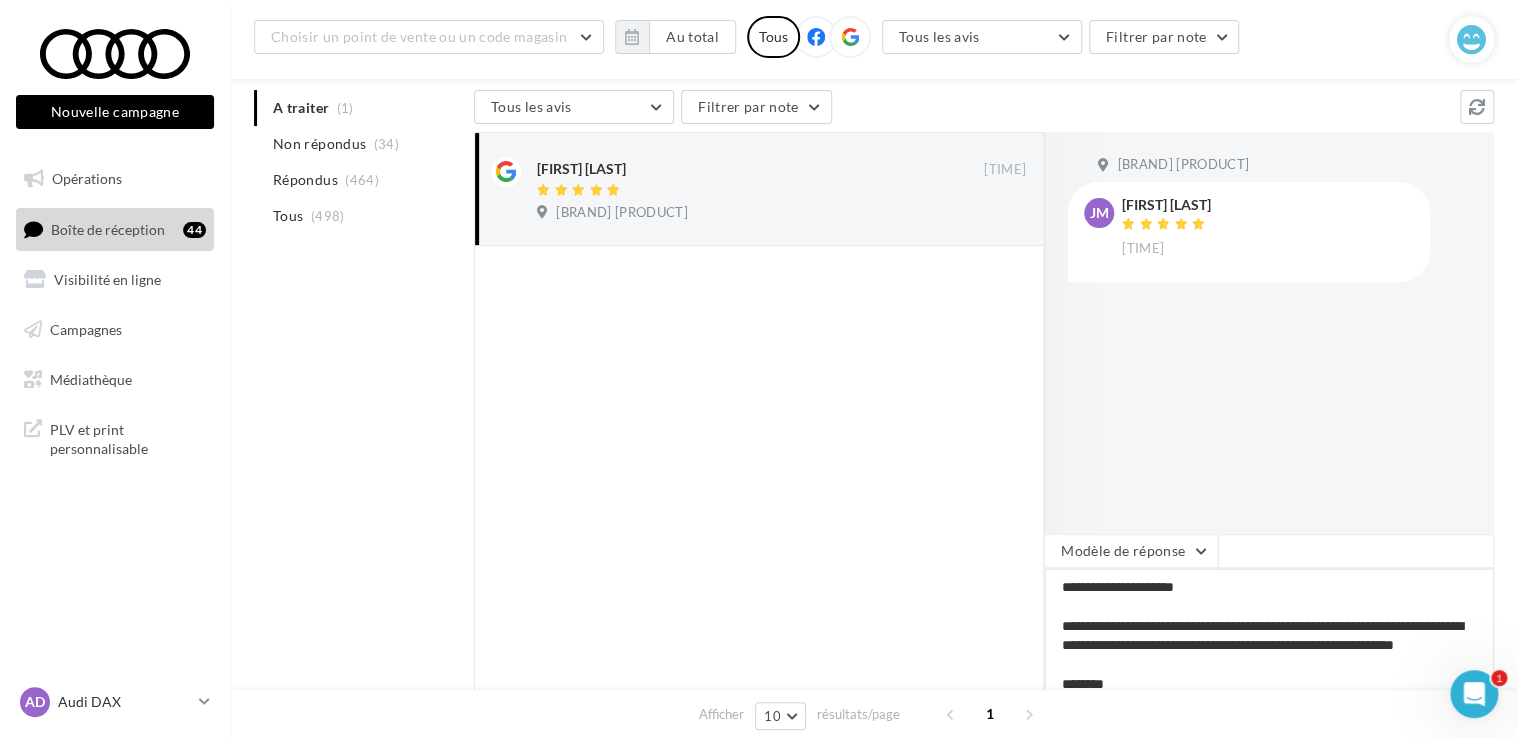 type on "**********" 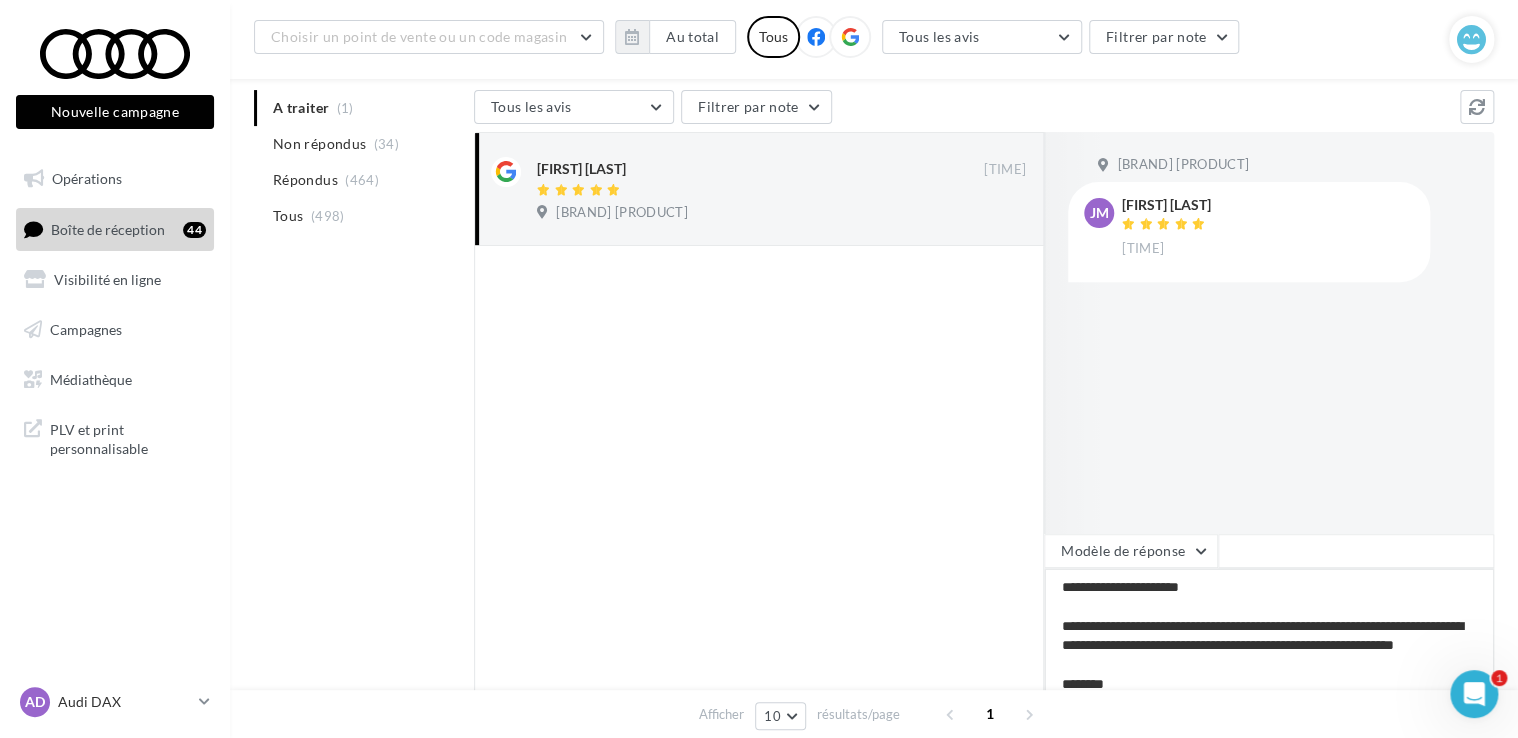 type on "**********" 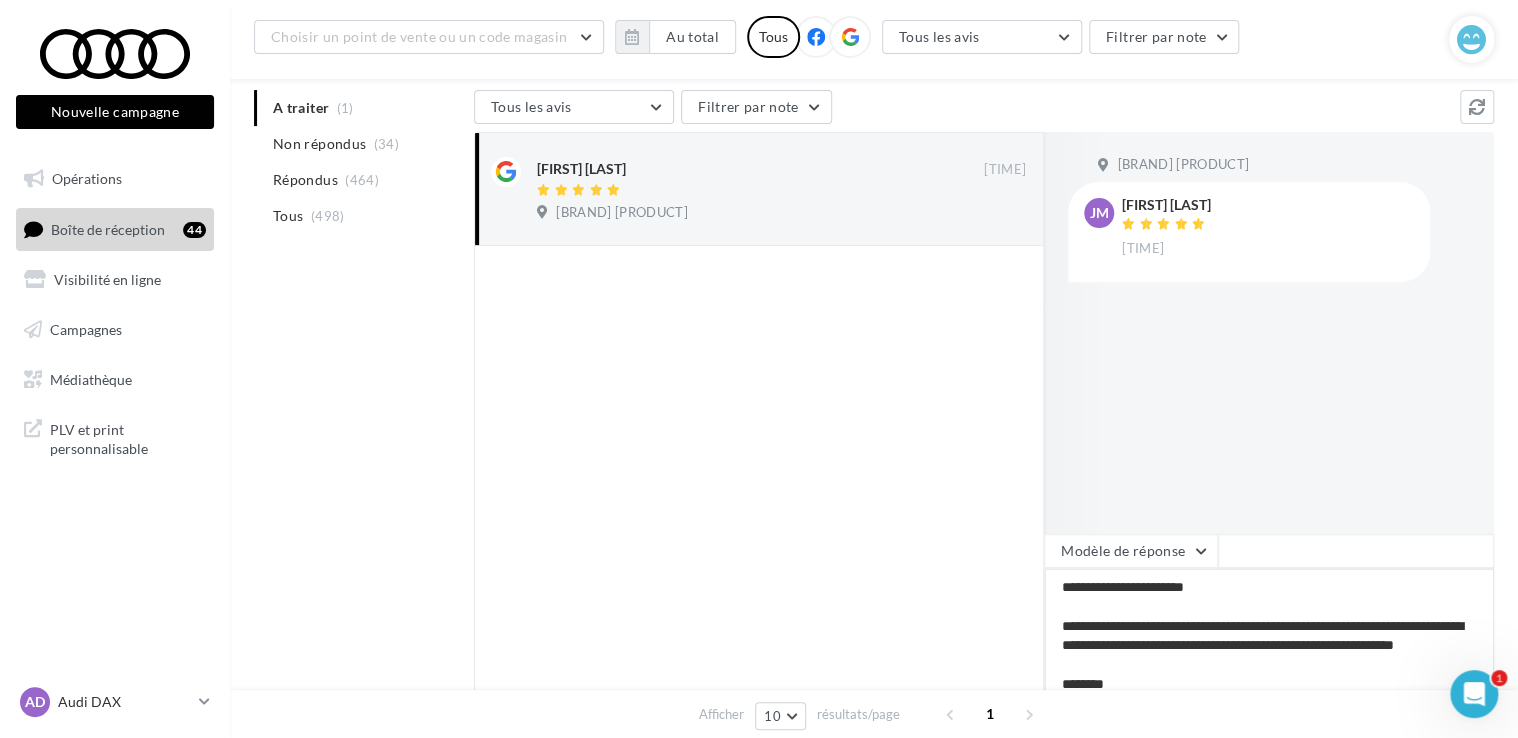 type on "**********" 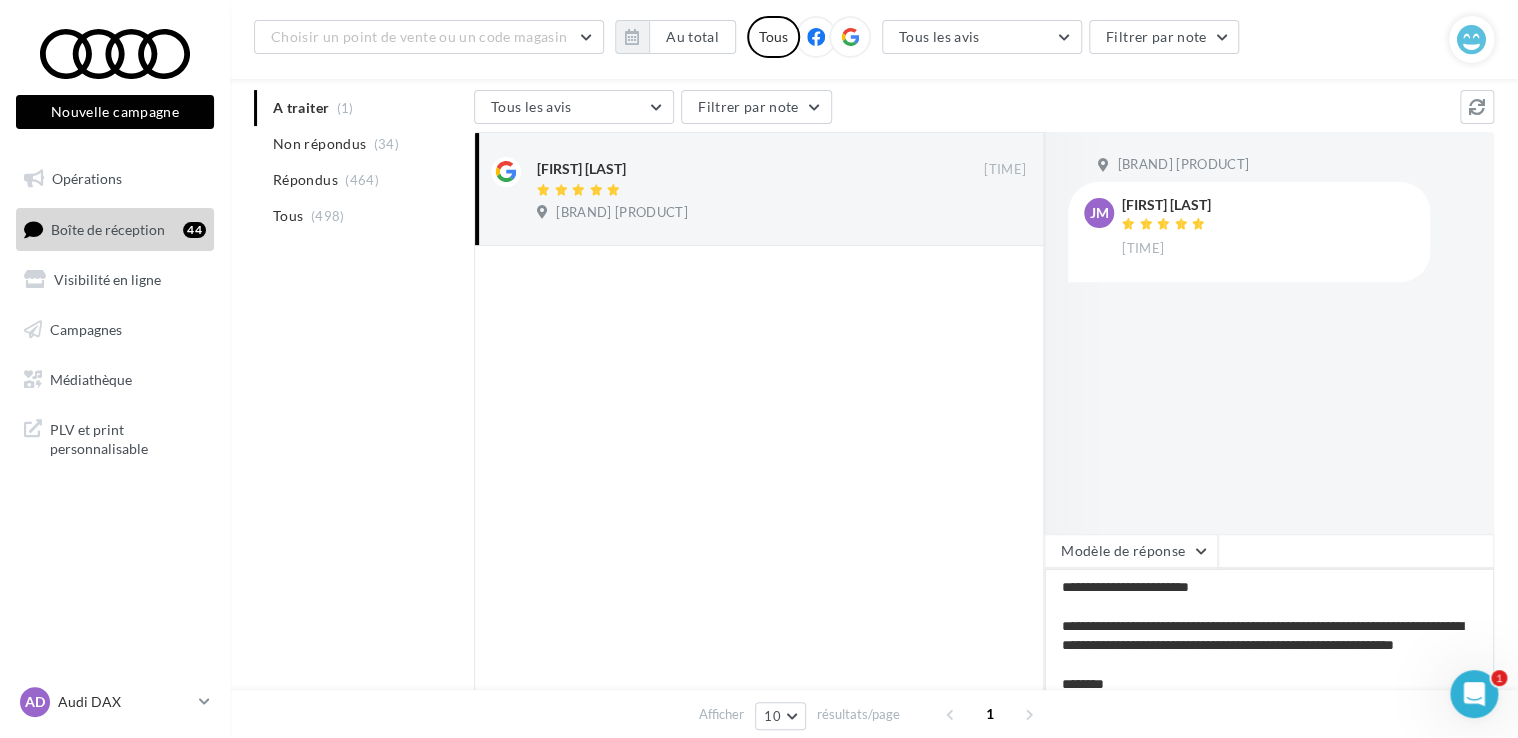 type on "**********" 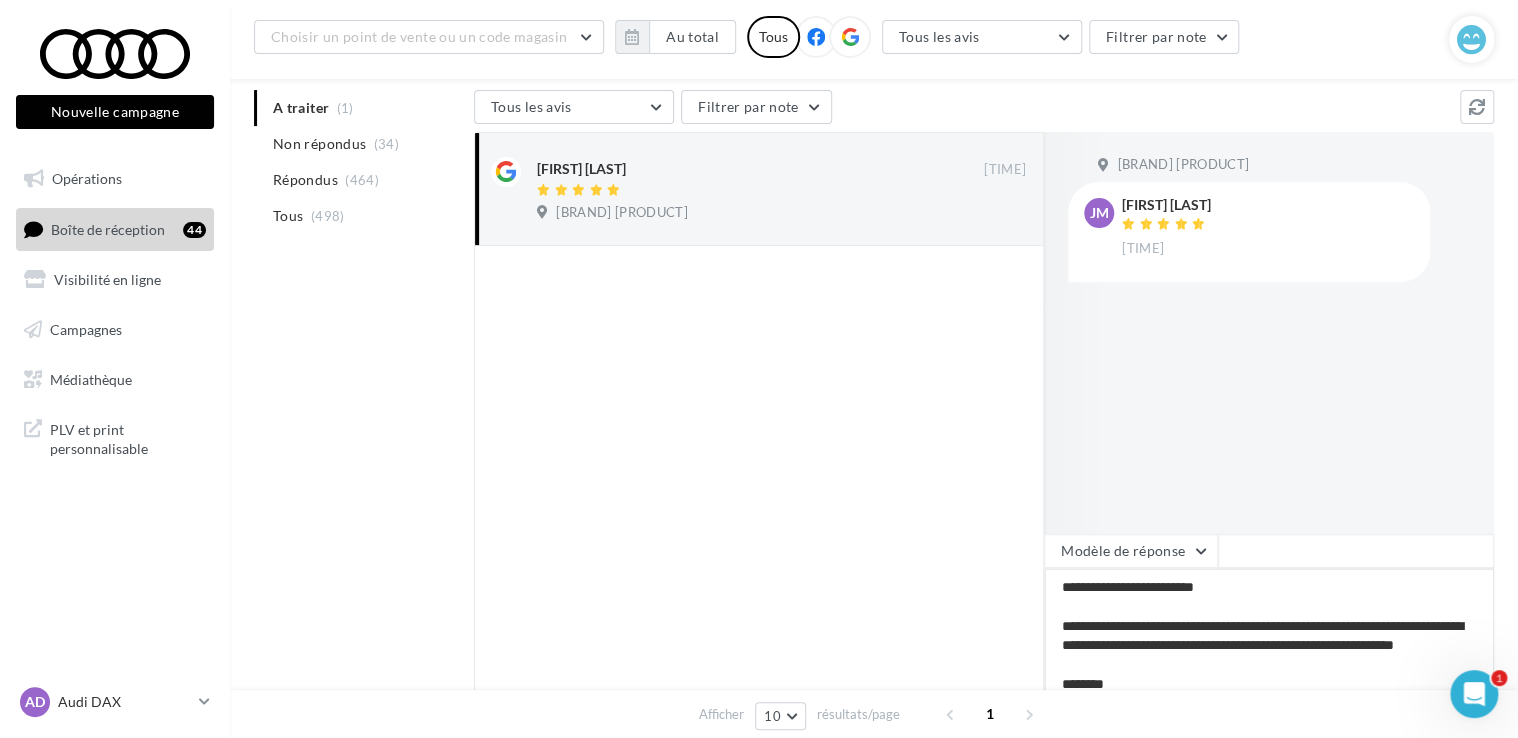 click on "**********" at bounding box center (1269, 630) 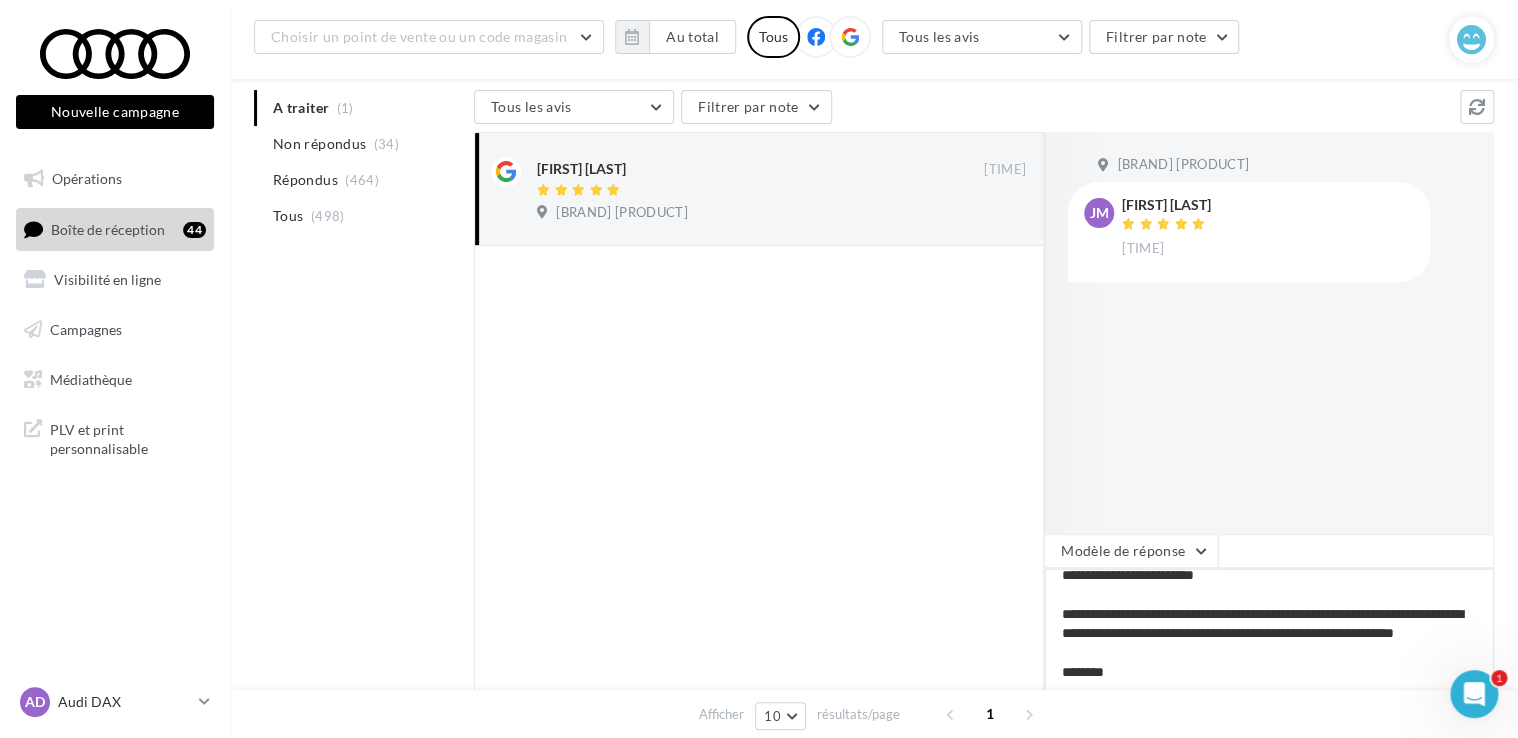 scroll, scrollTop: 29, scrollLeft: 0, axis: vertical 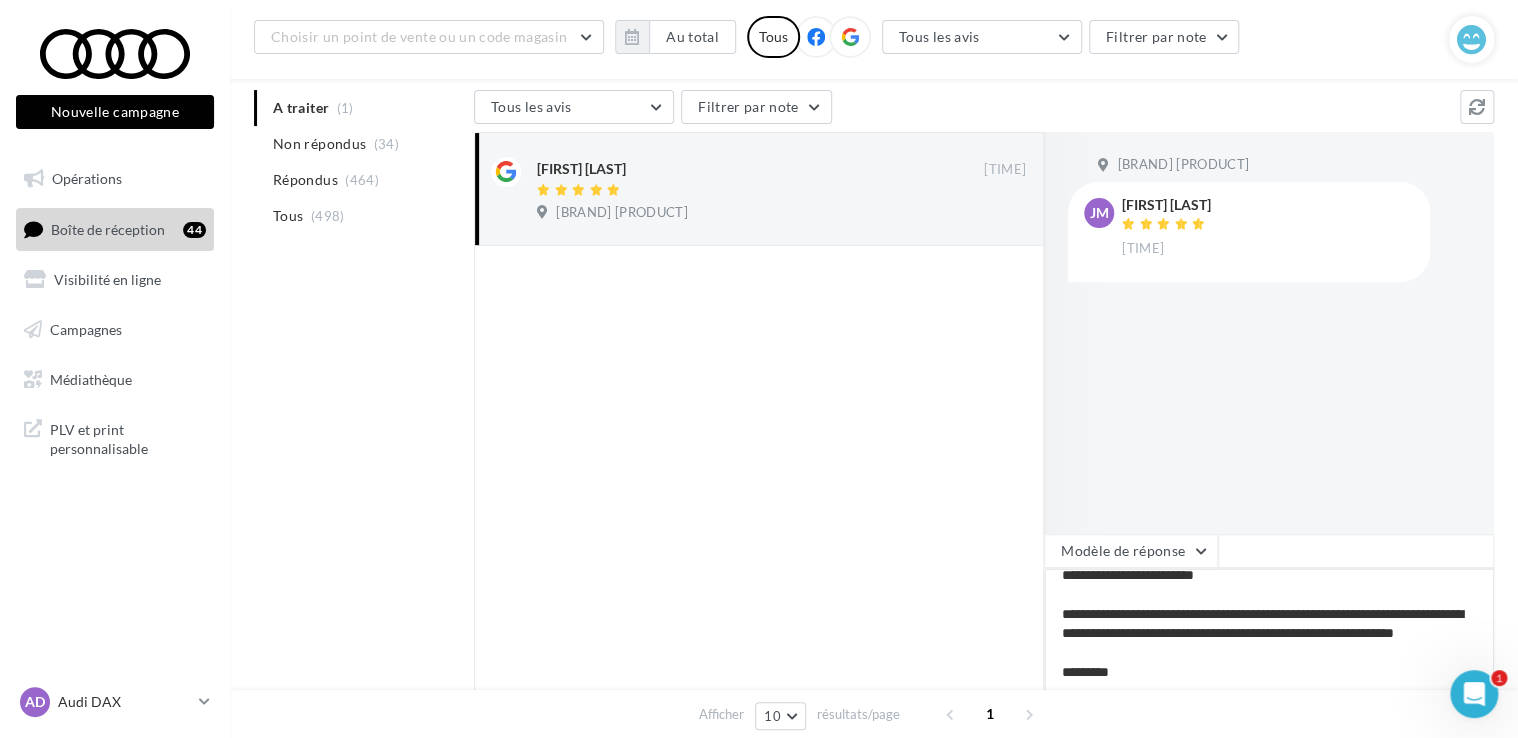 type on "**********" 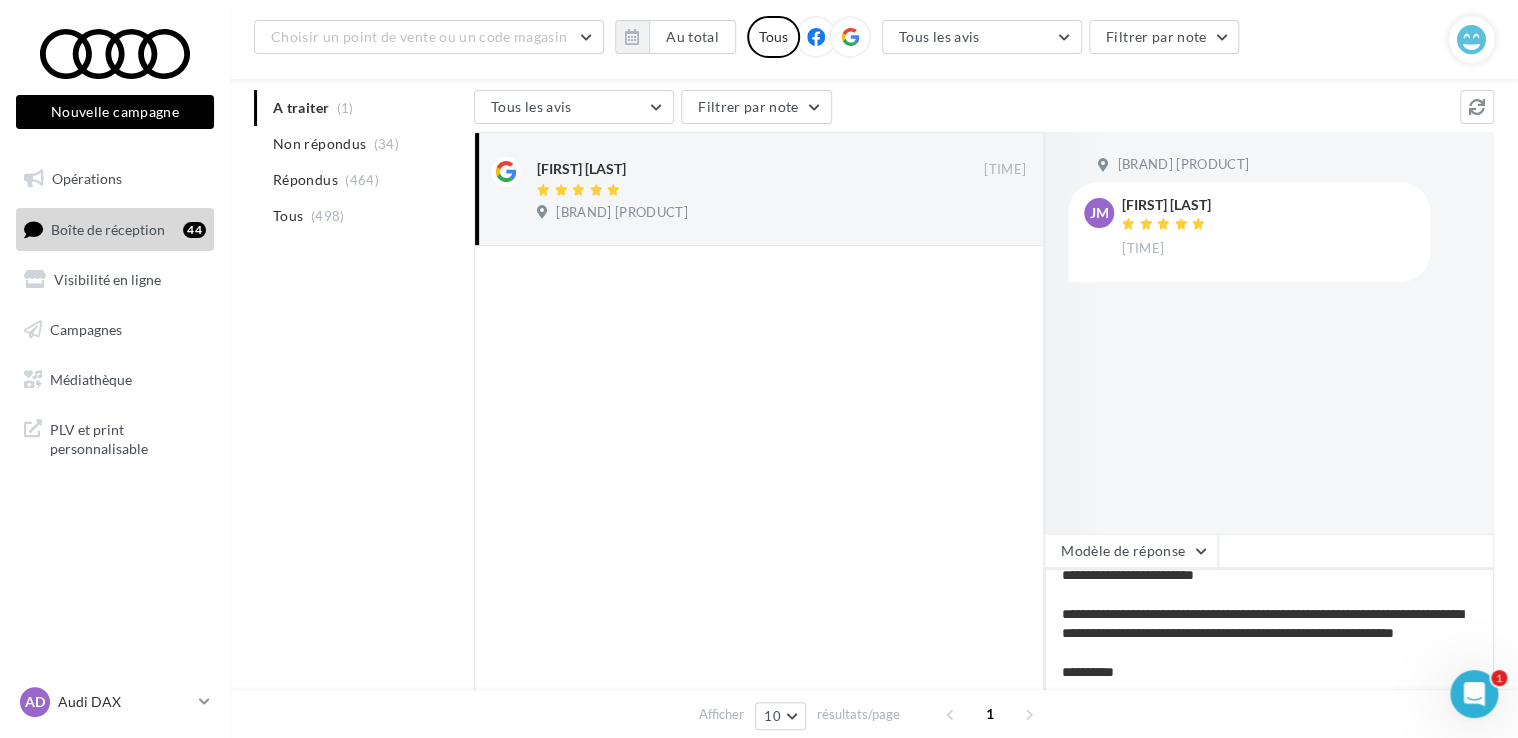 type on "**********" 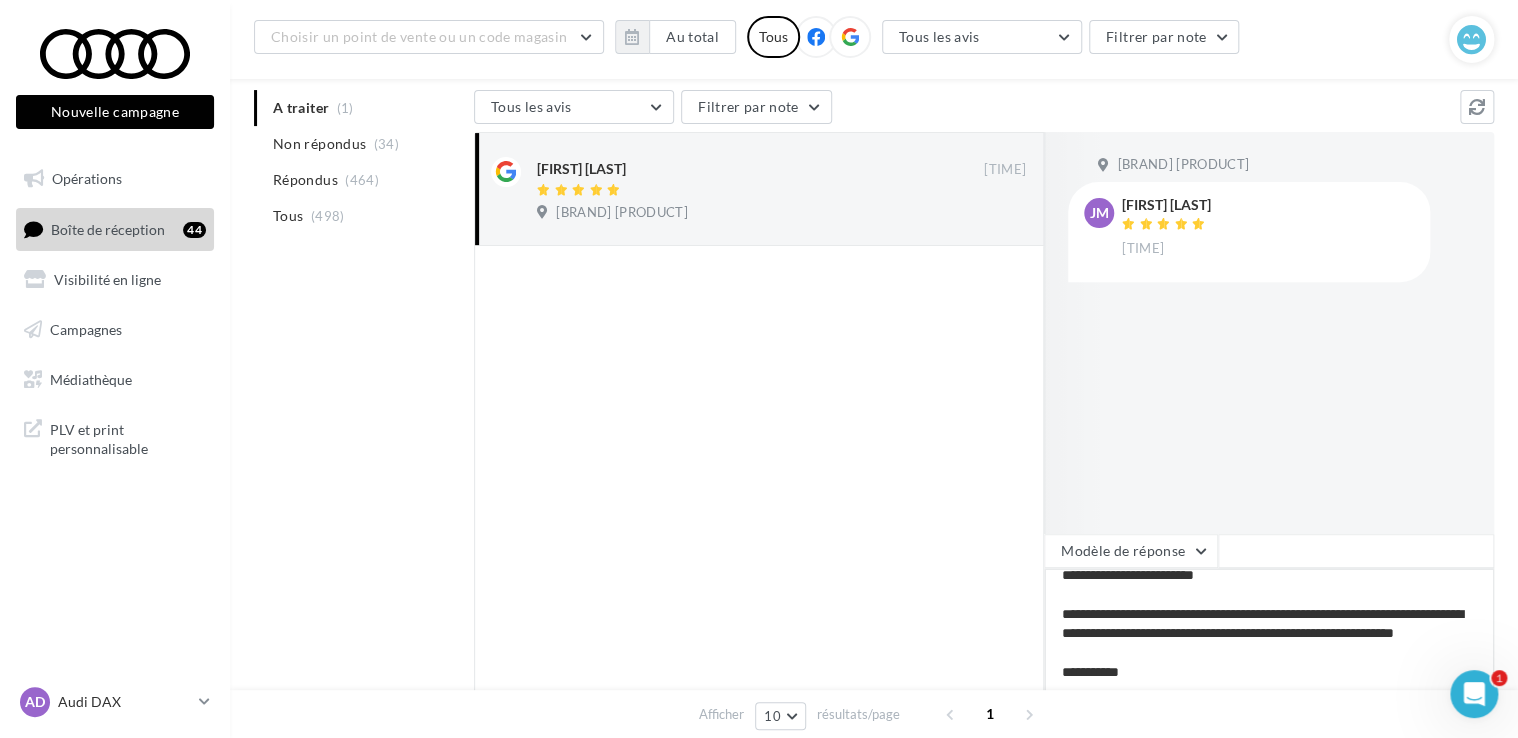 type on "**********" 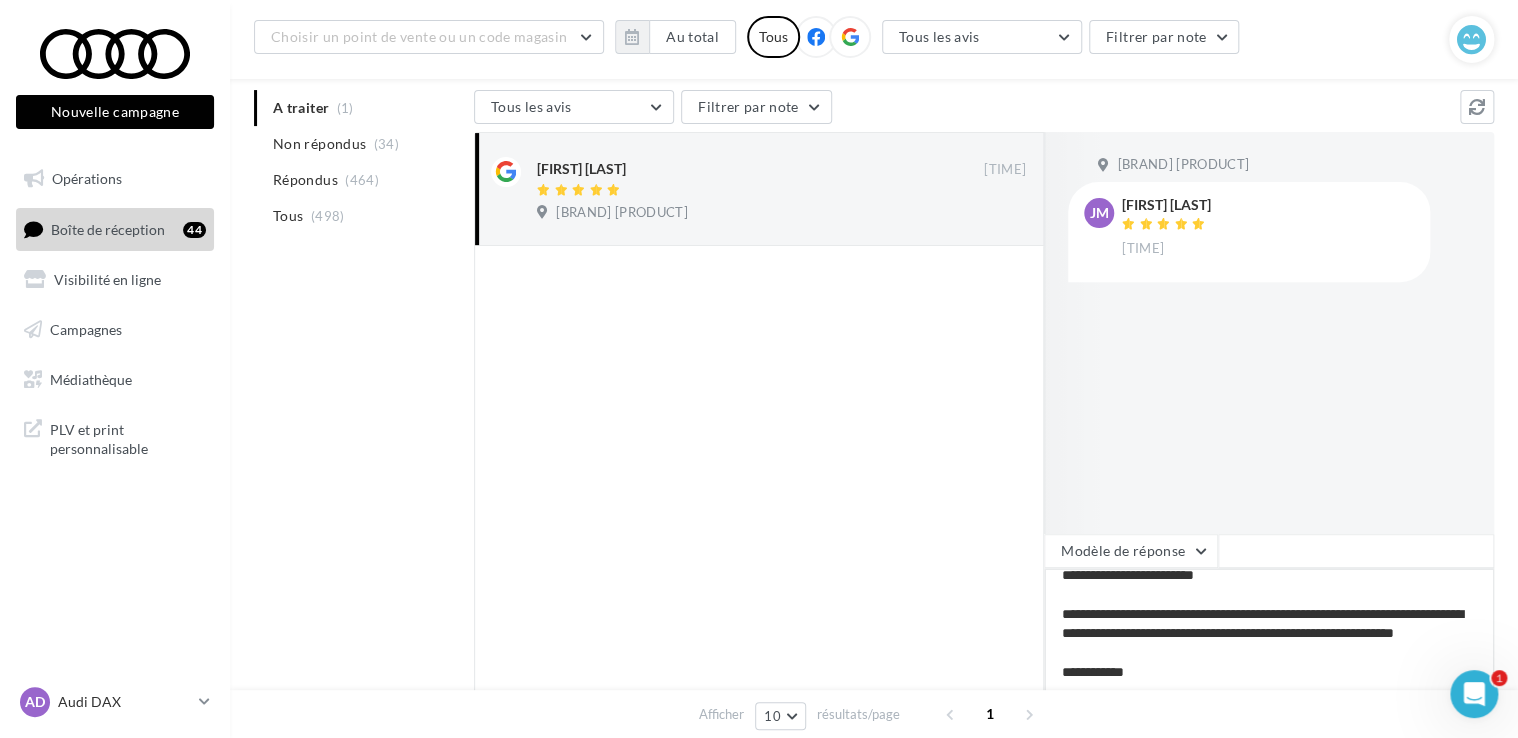 type on "**********" 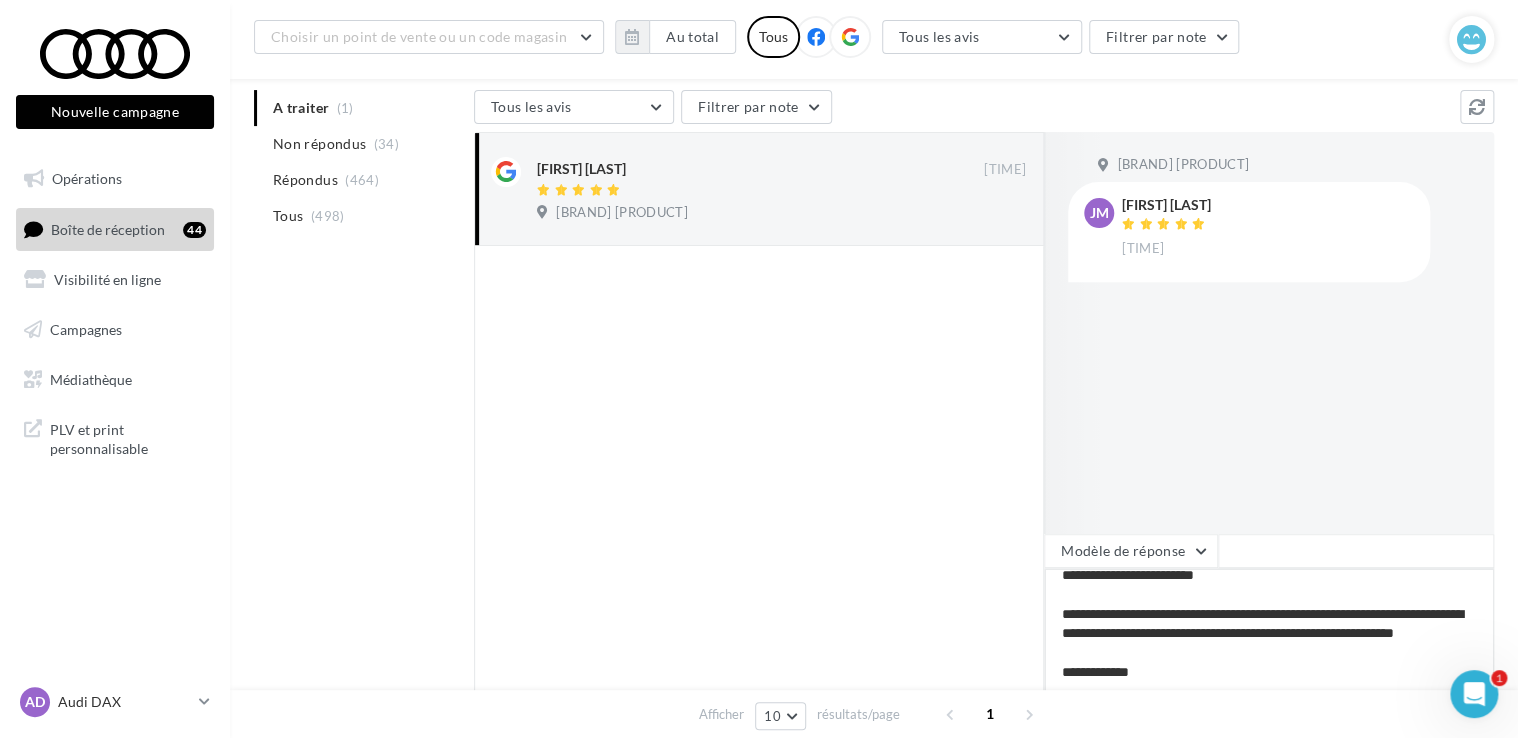 type on "**********" 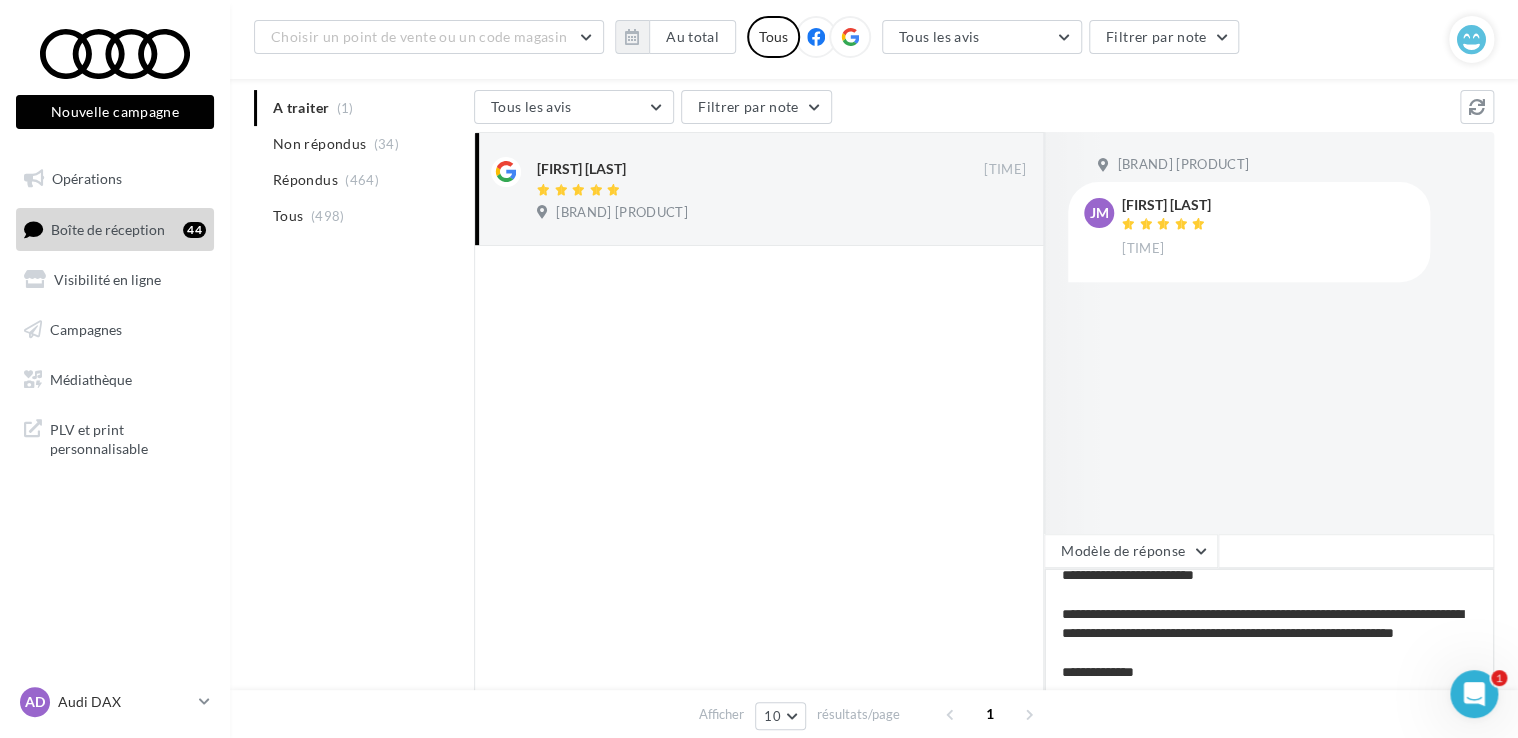 type on "**********" 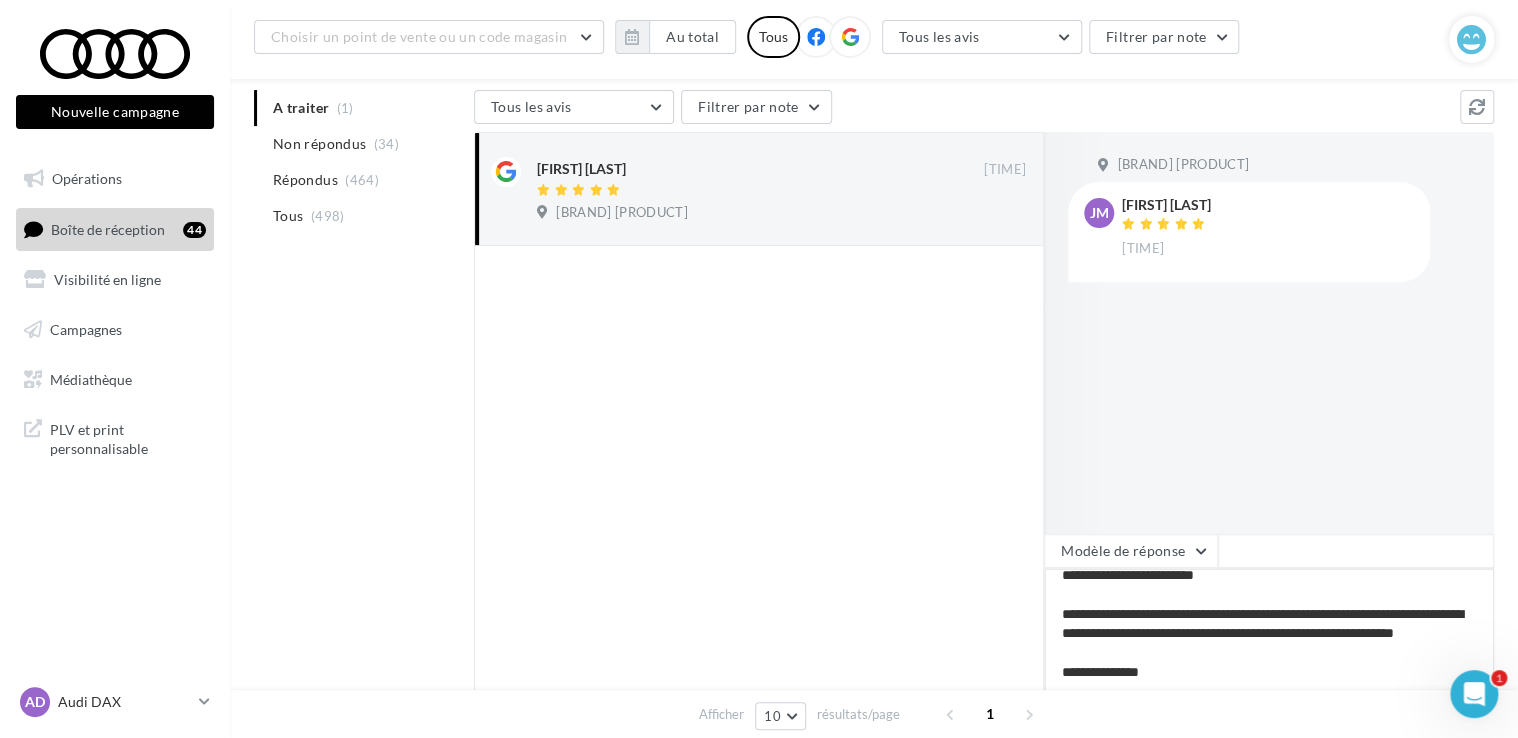 type on "**********" 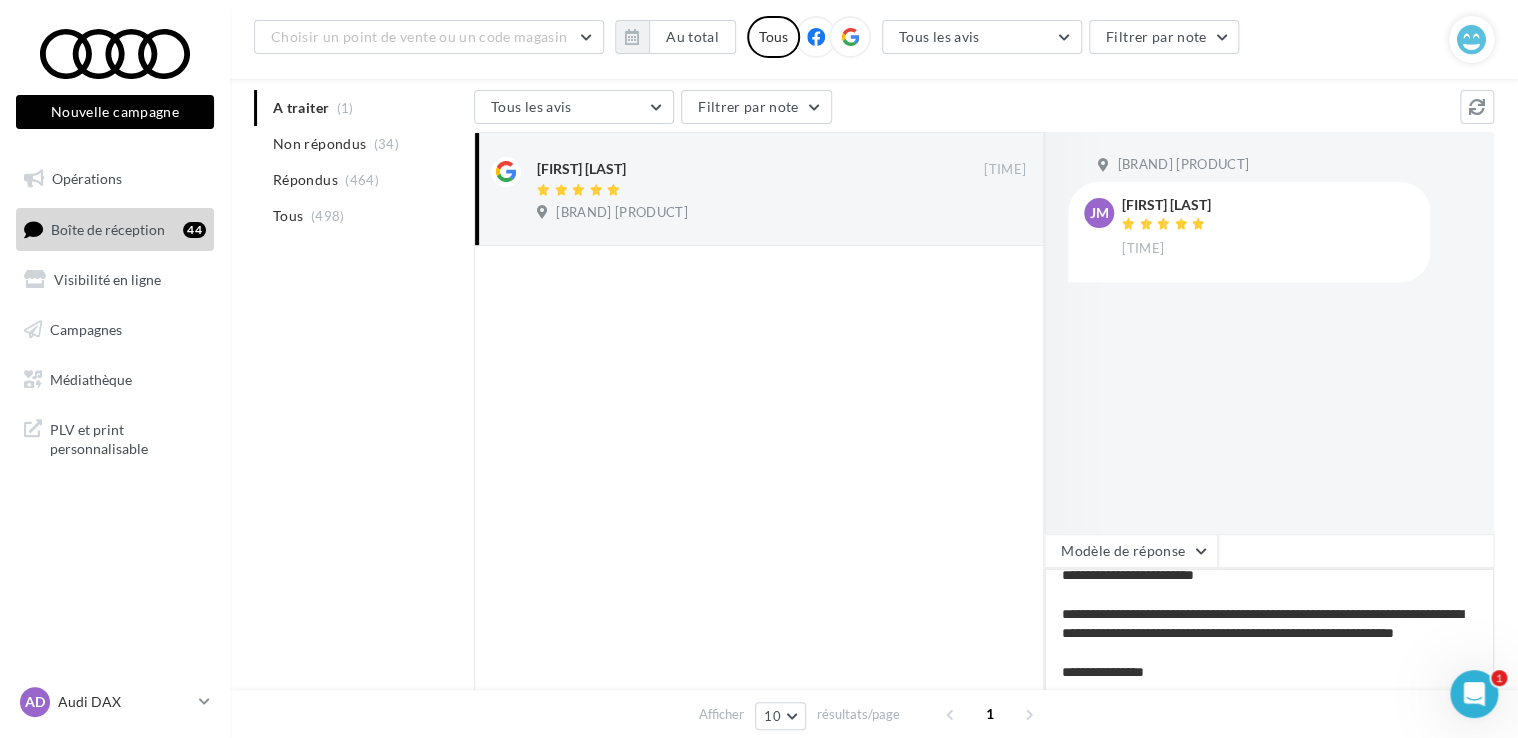 type on "**********" 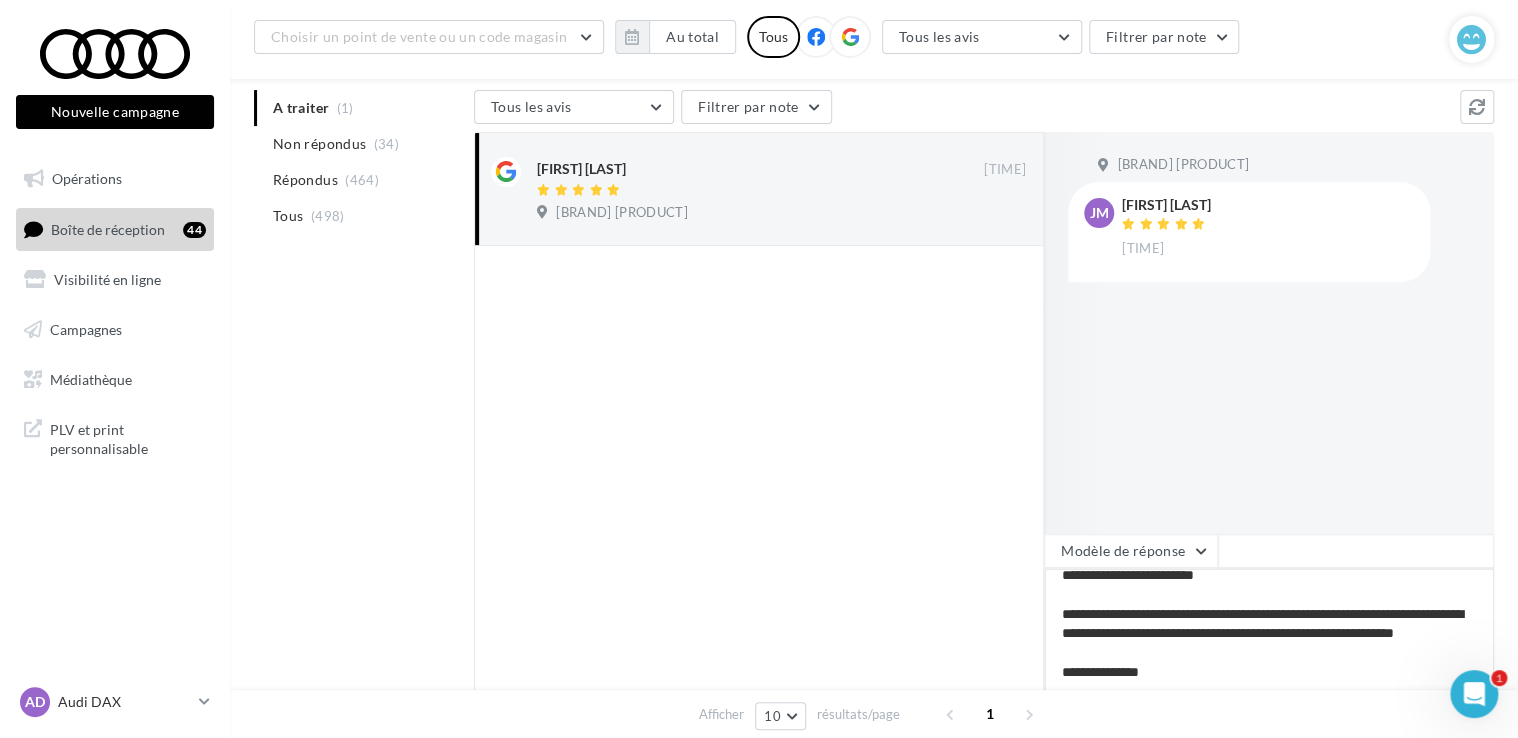 type on "**********" 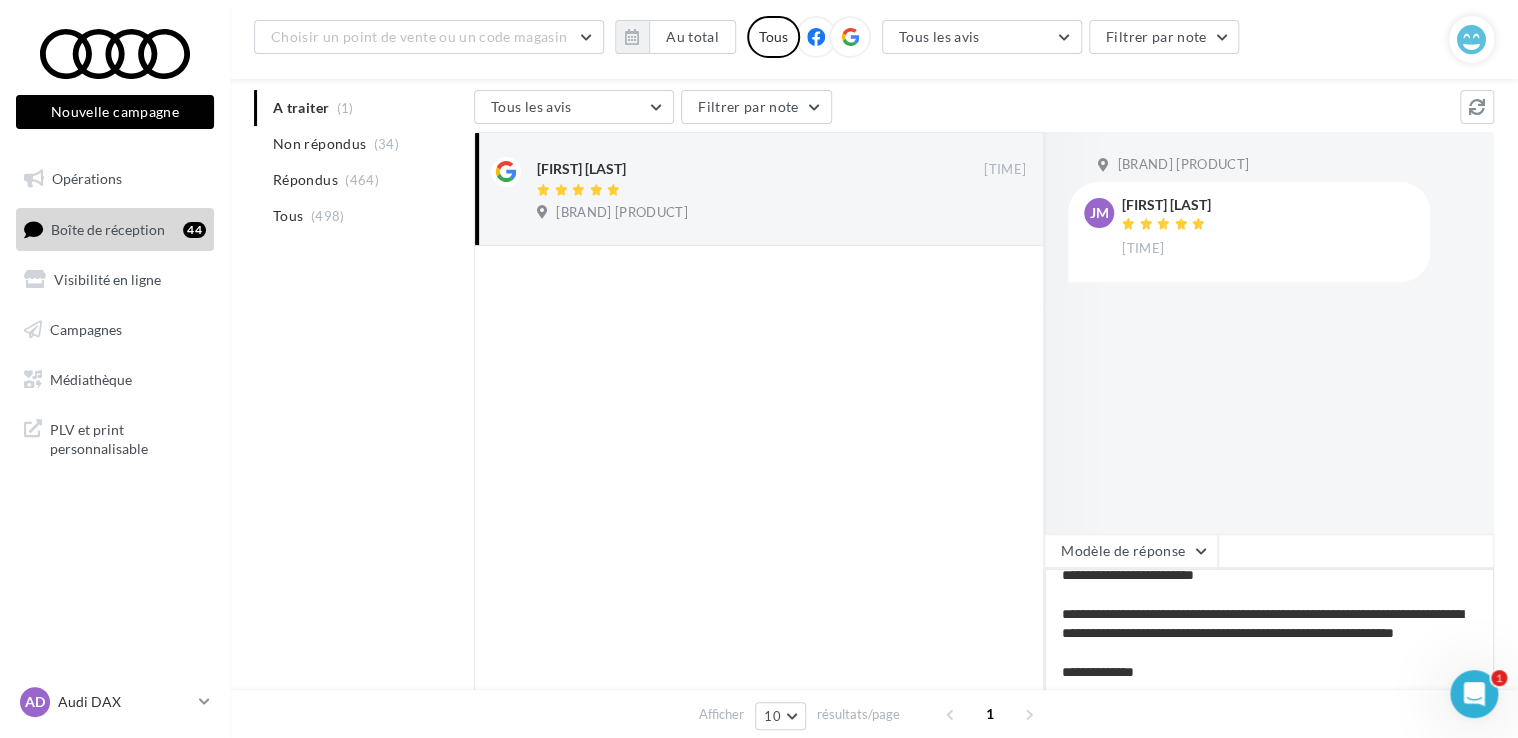 type on "**********" 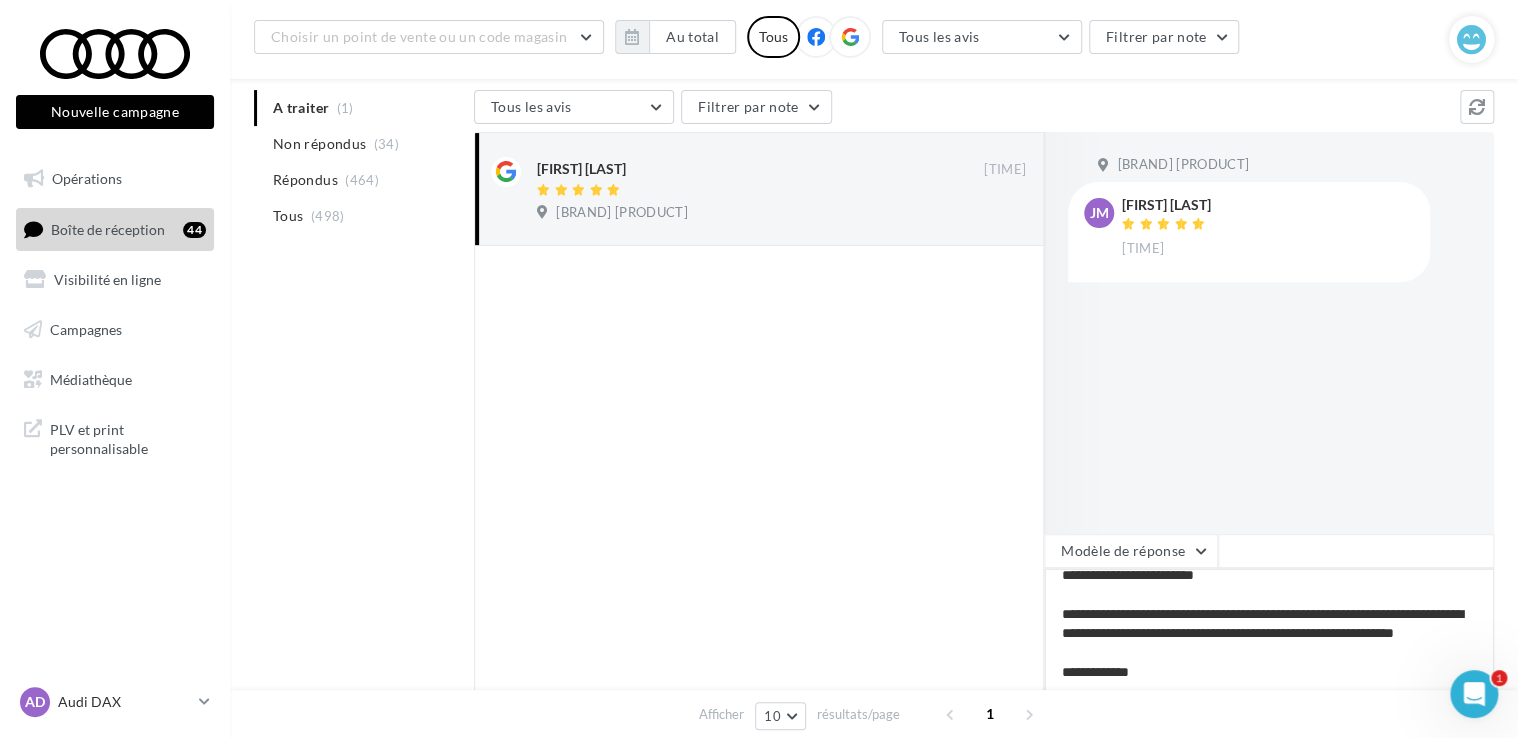 type on "**********" 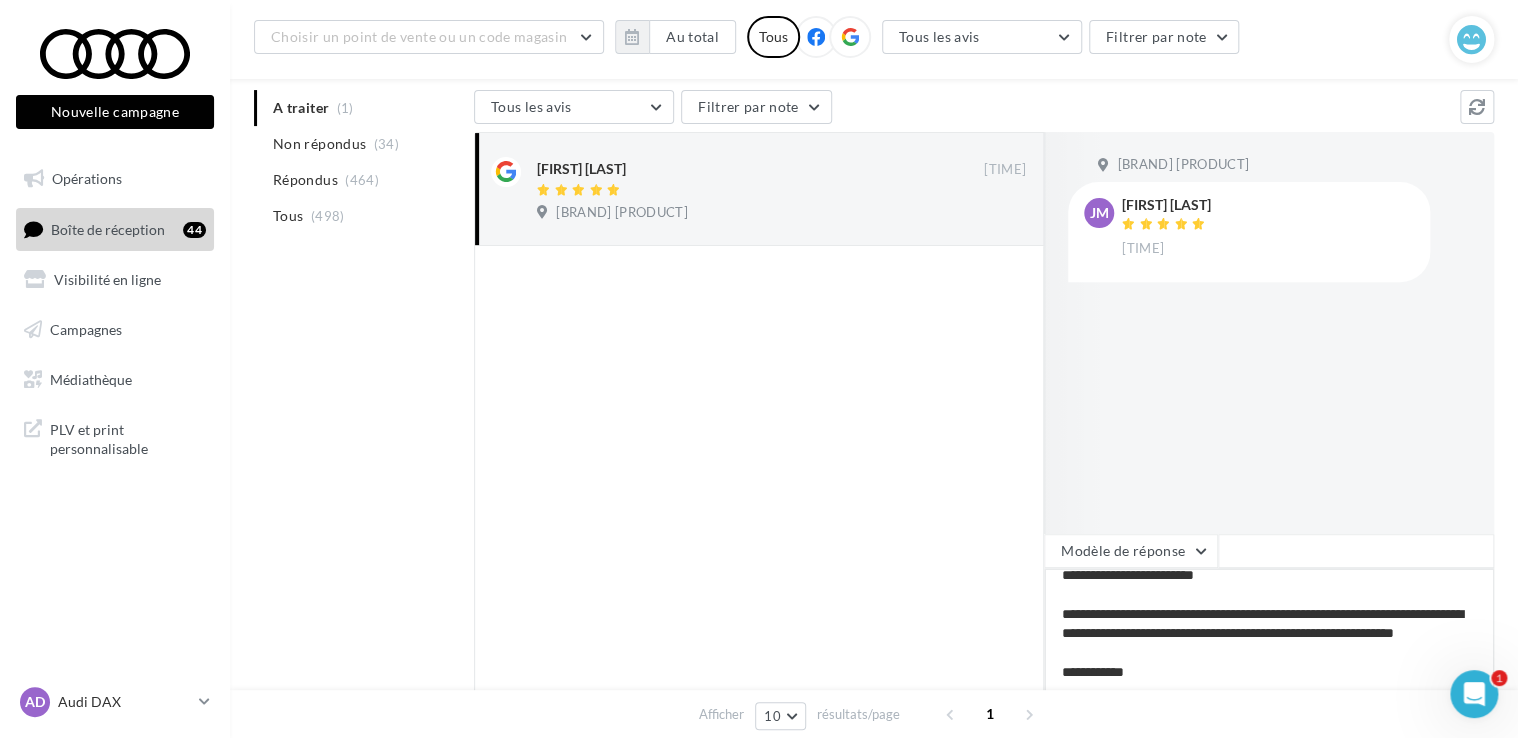 type on "**********" 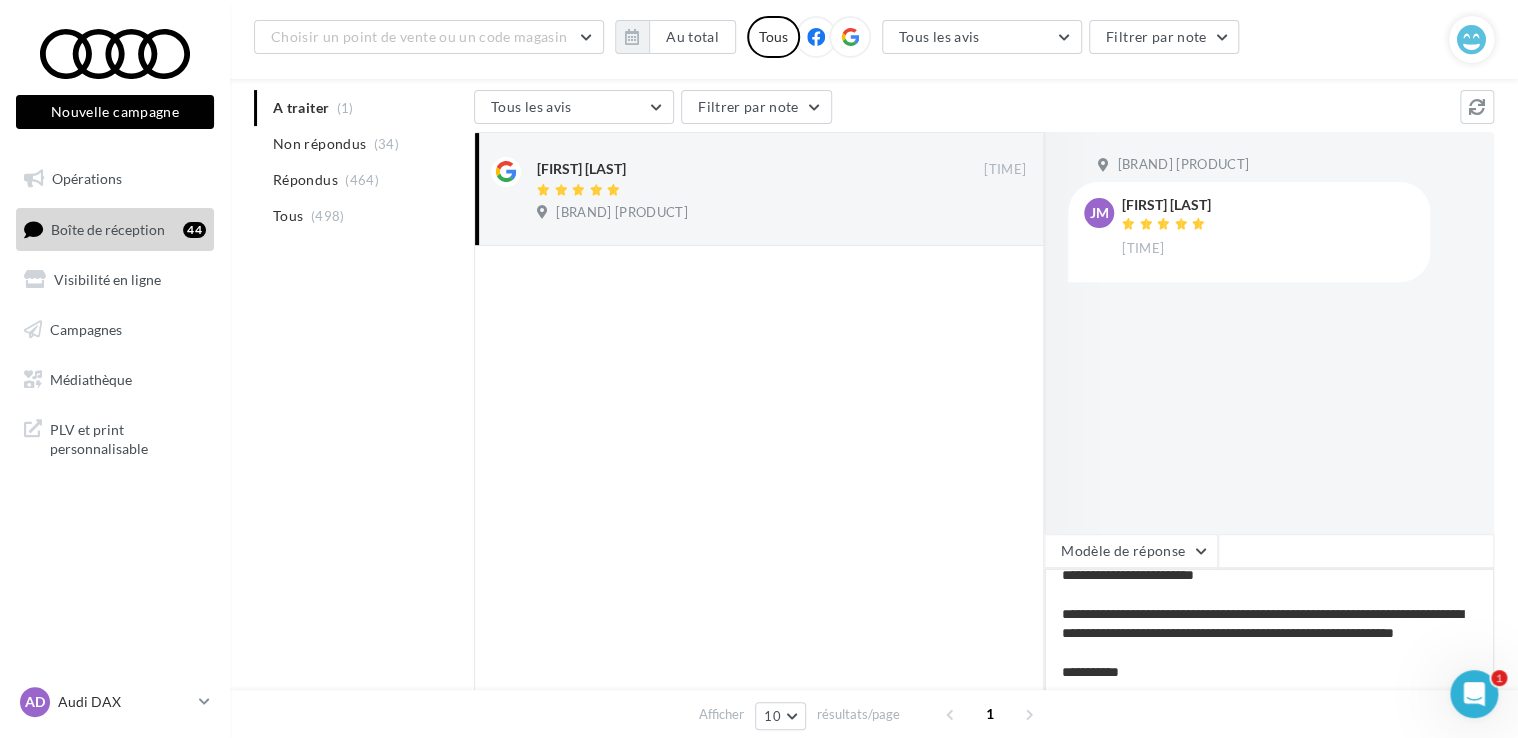 type on "**********" 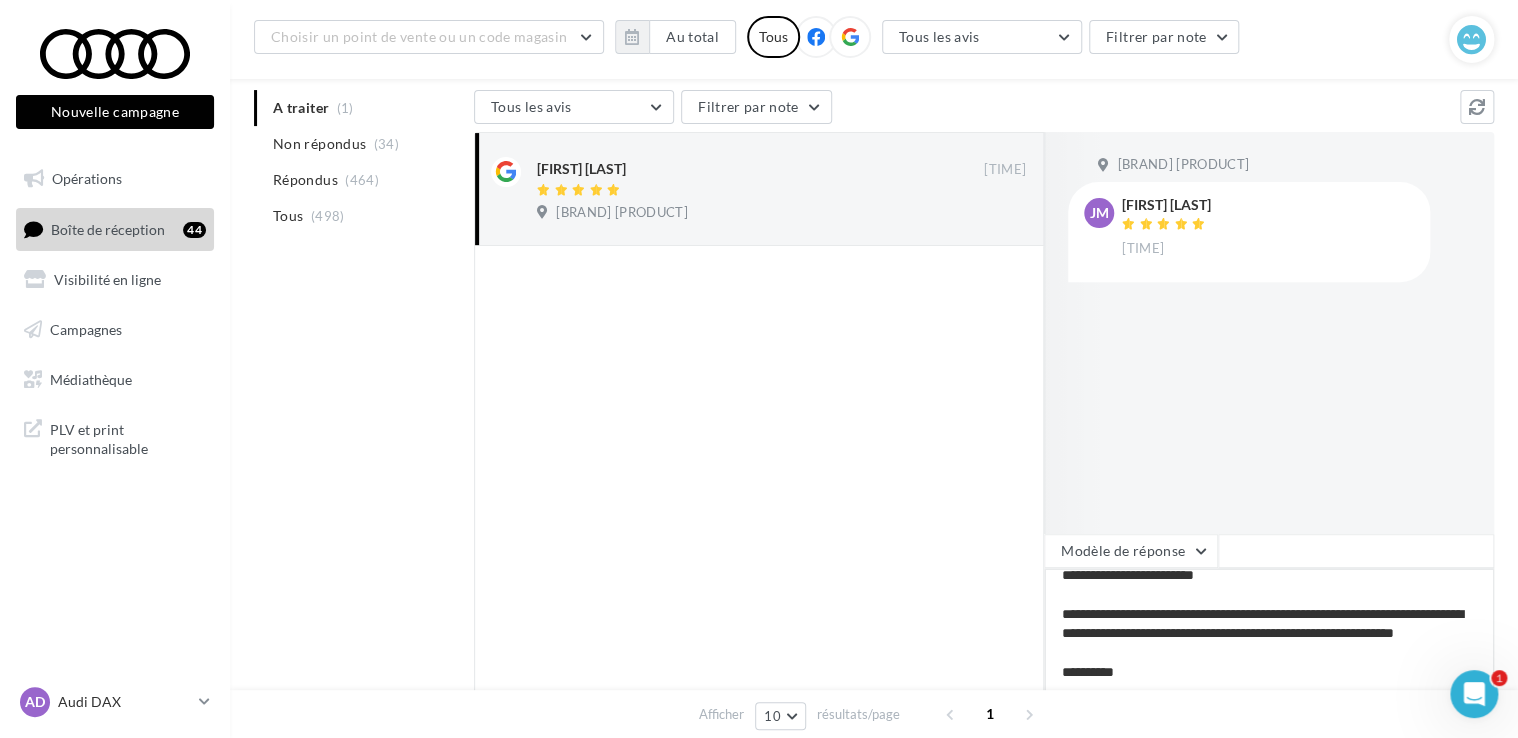type on "**********" 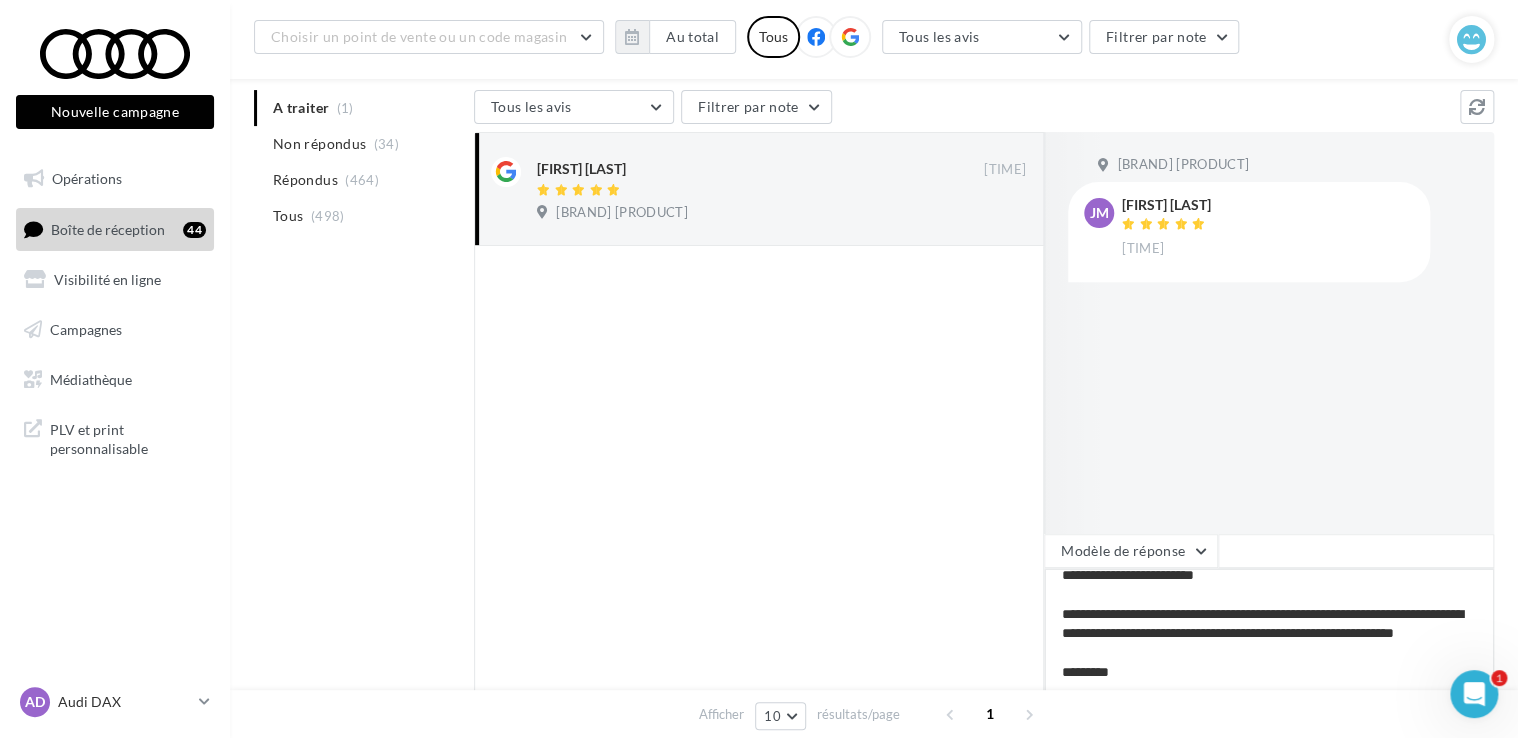 type on "**********" 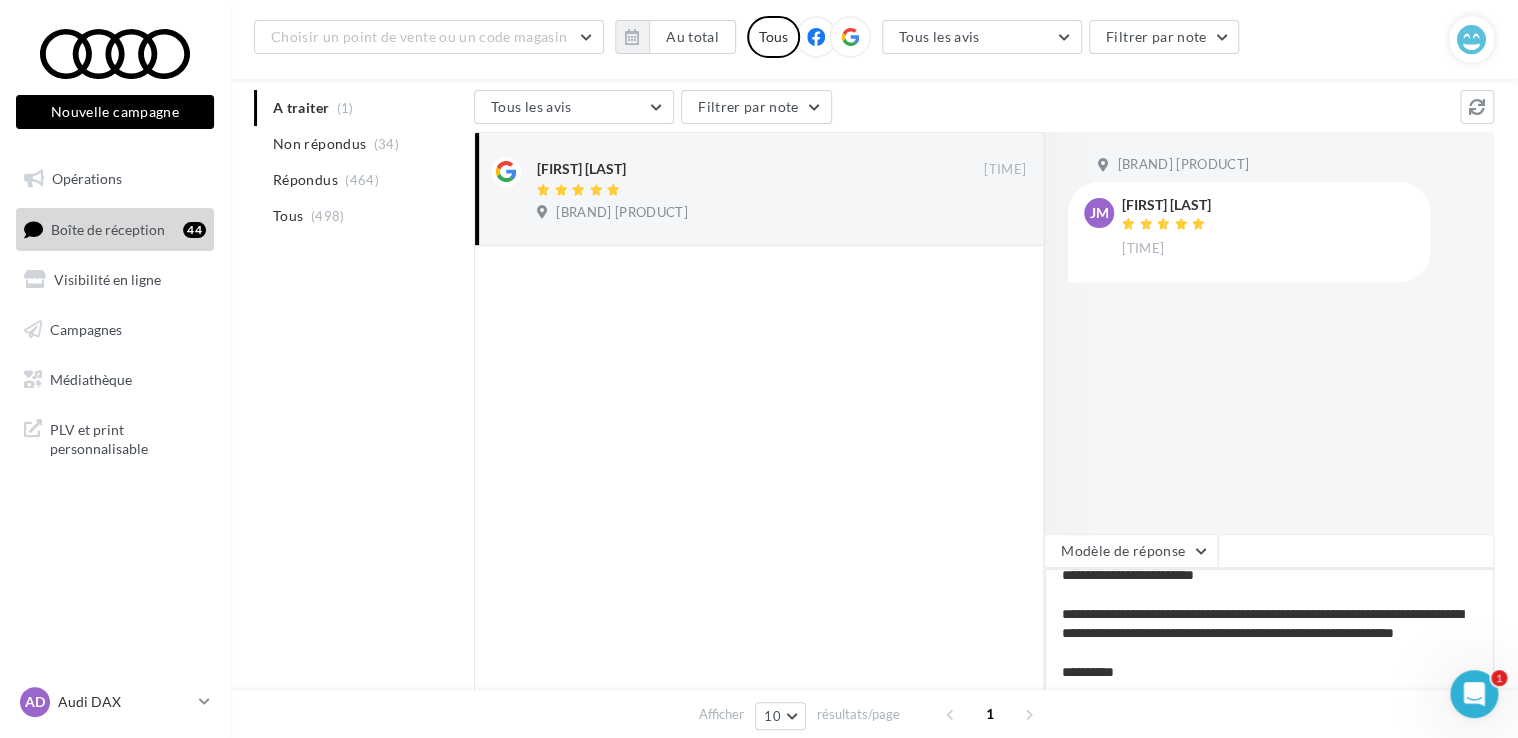 type on "**********" 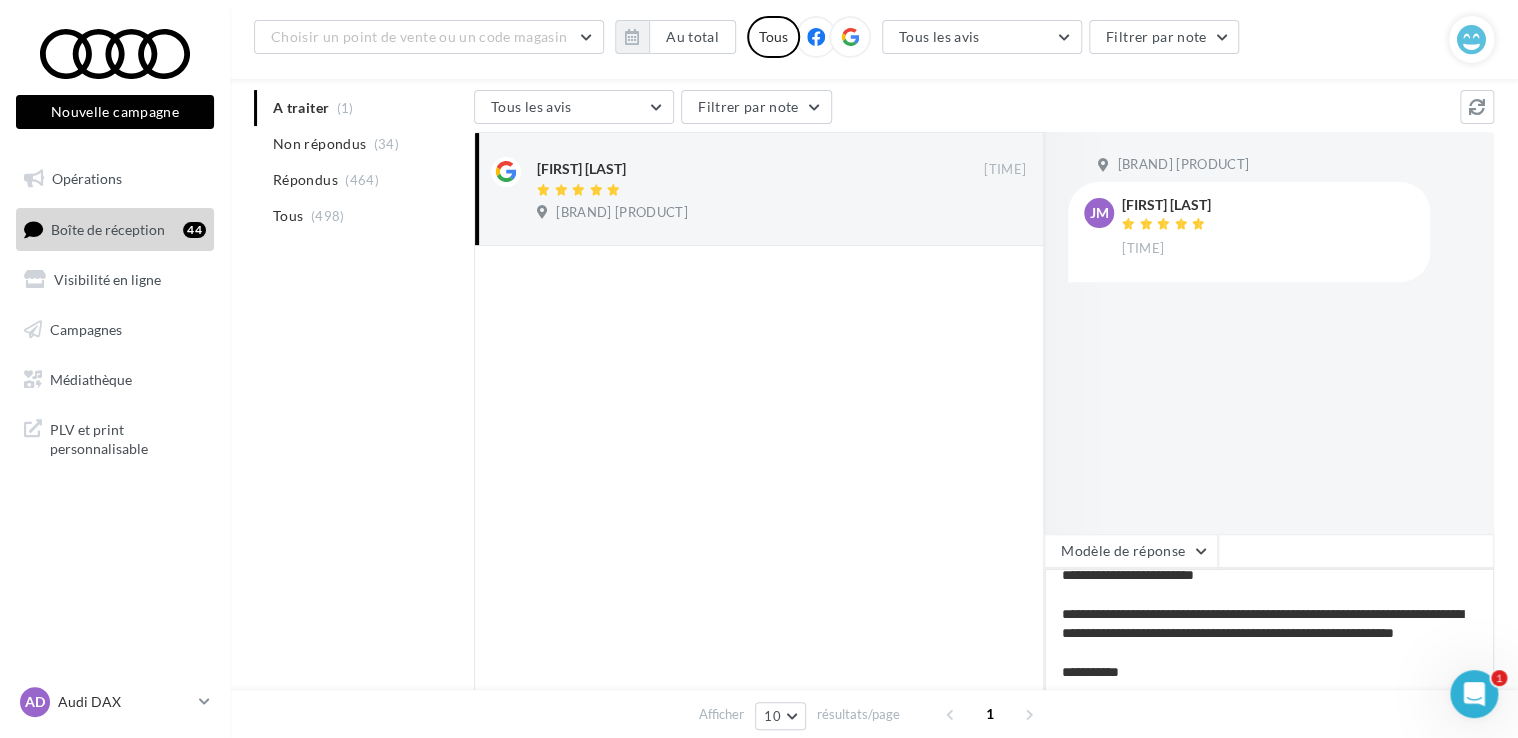 type on "**********" 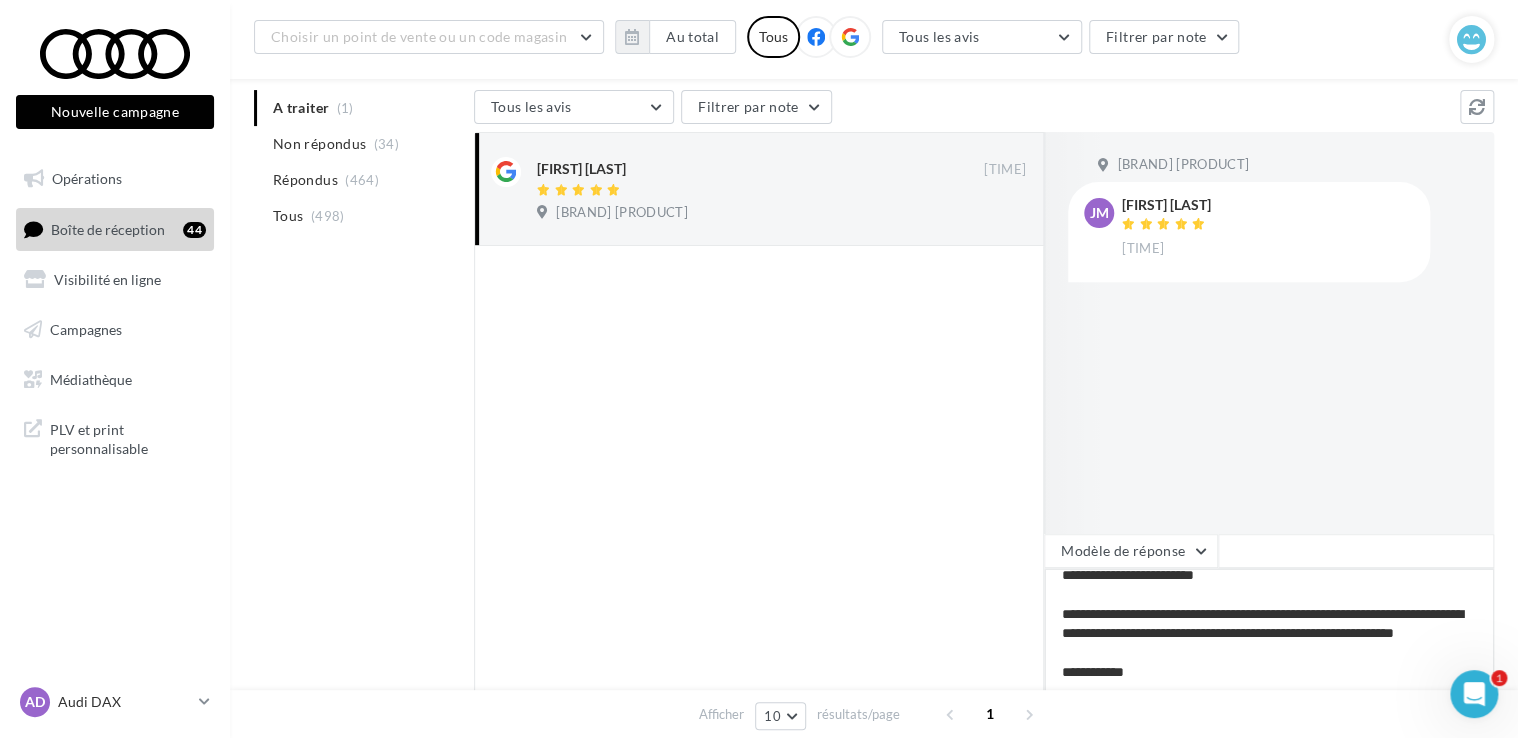 type on "**********" 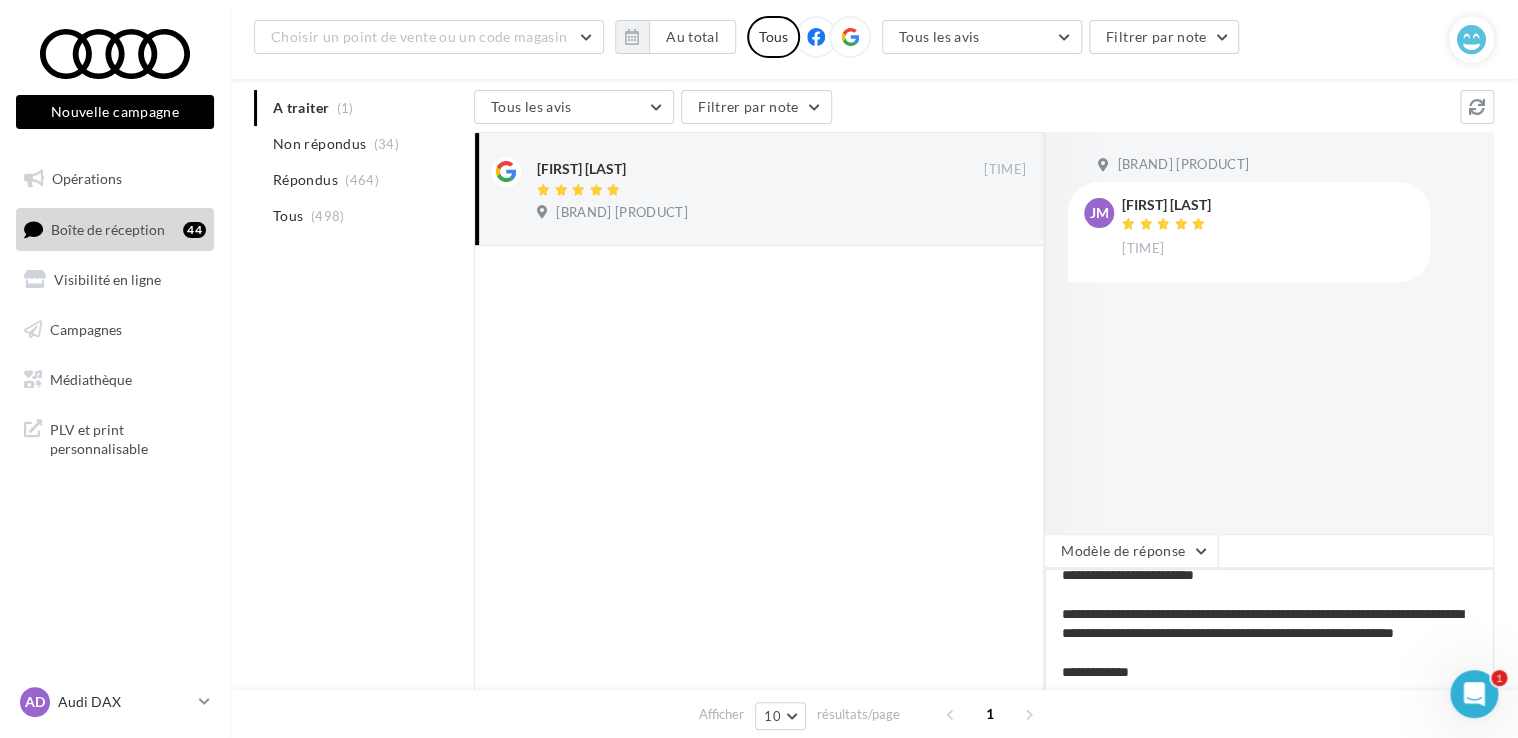type on "**********" 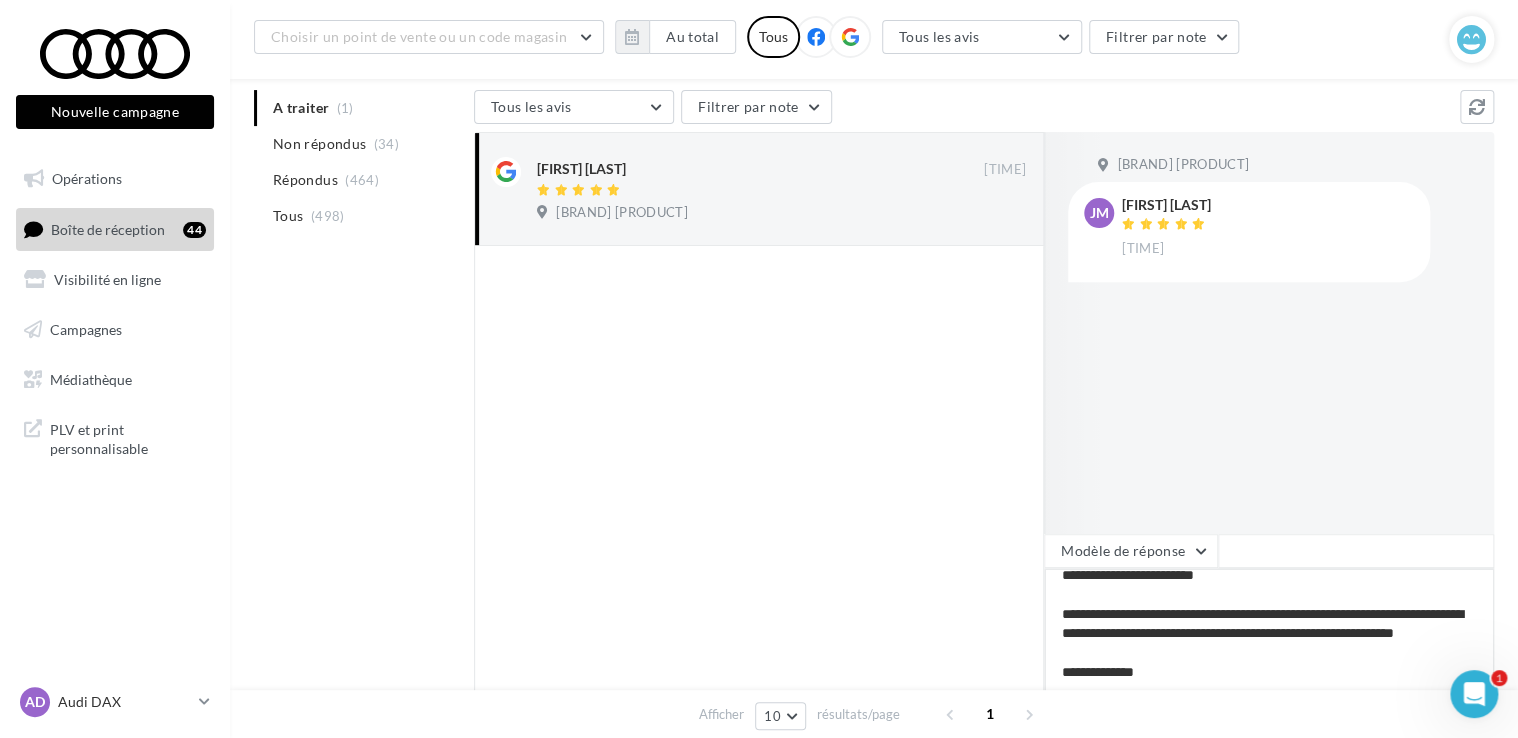 type on "**********" 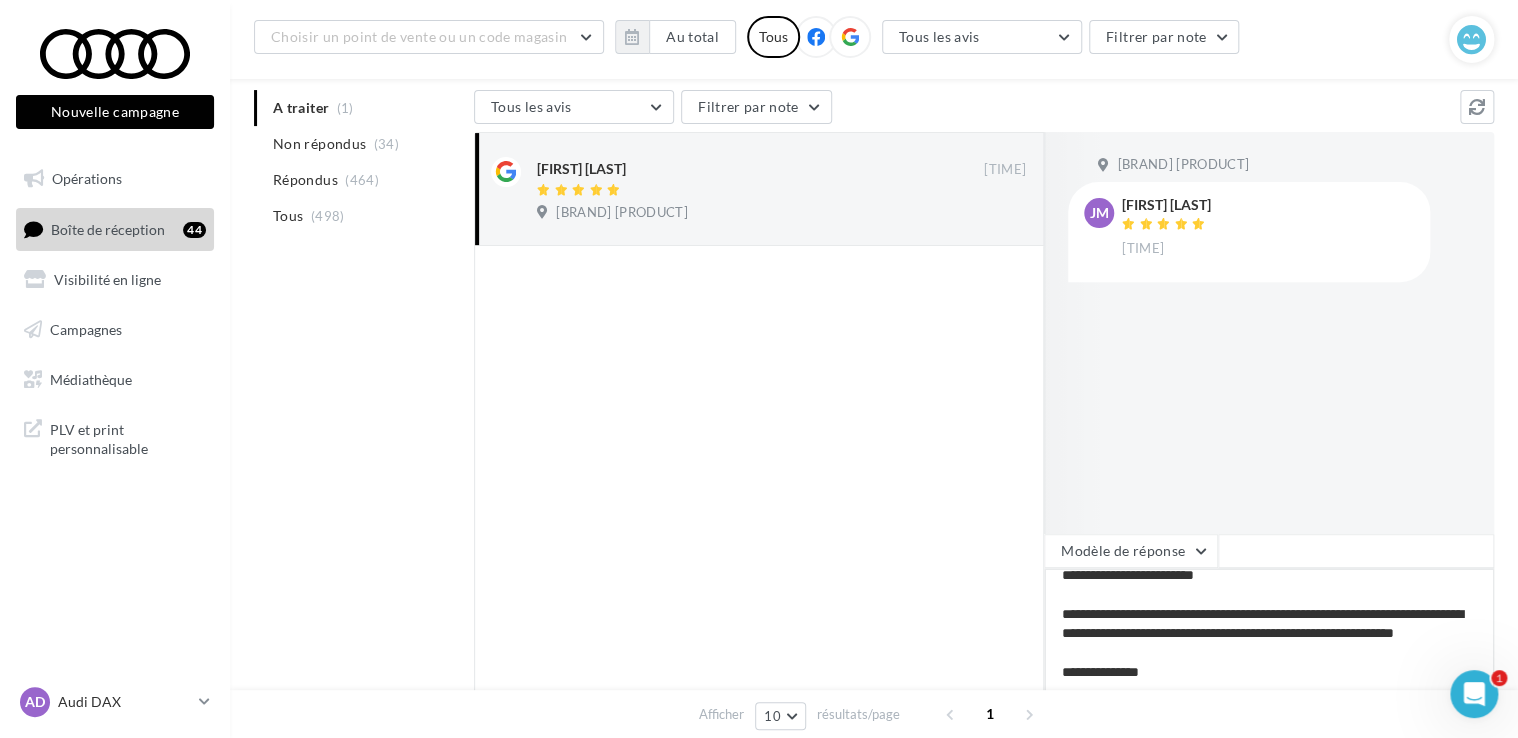 type on "**********" 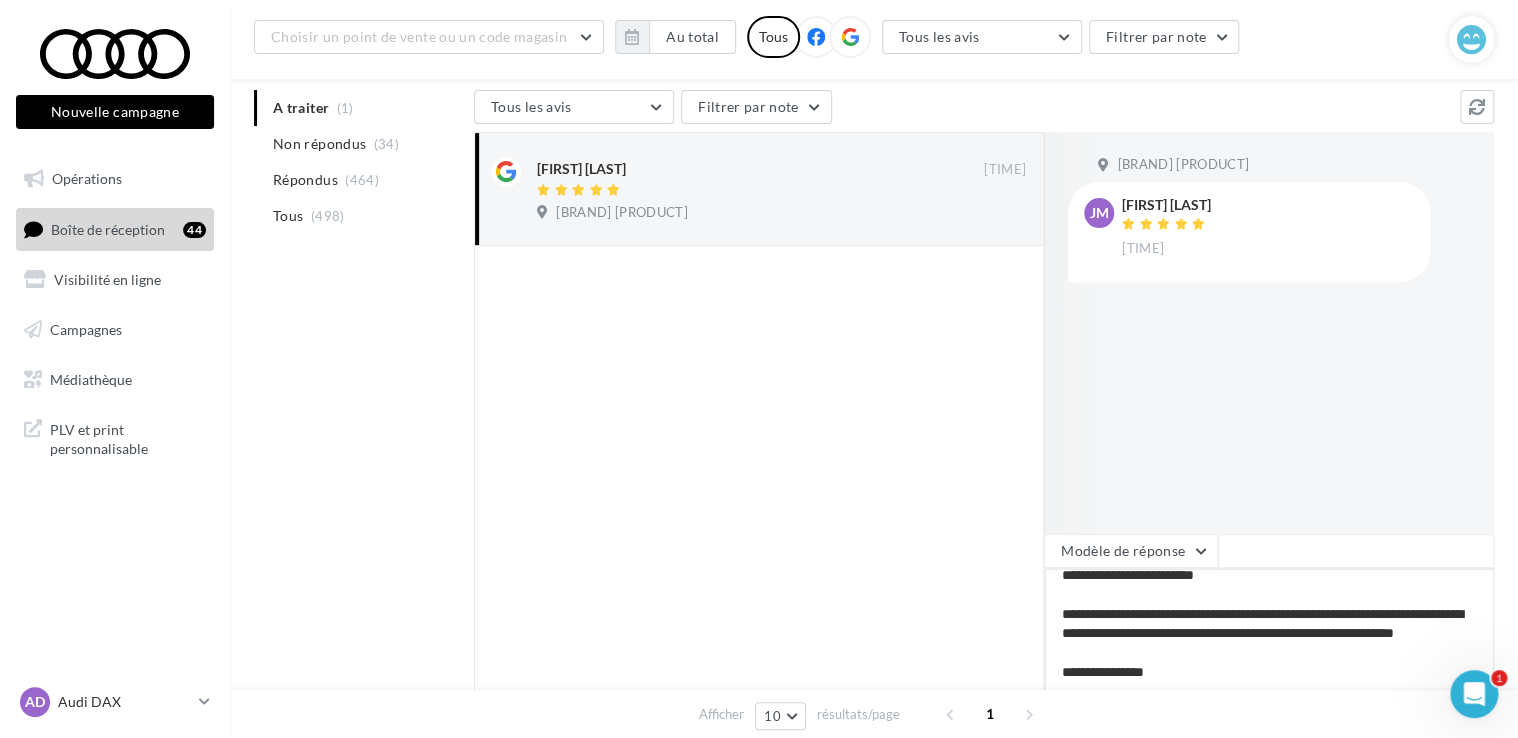 type on "**********" 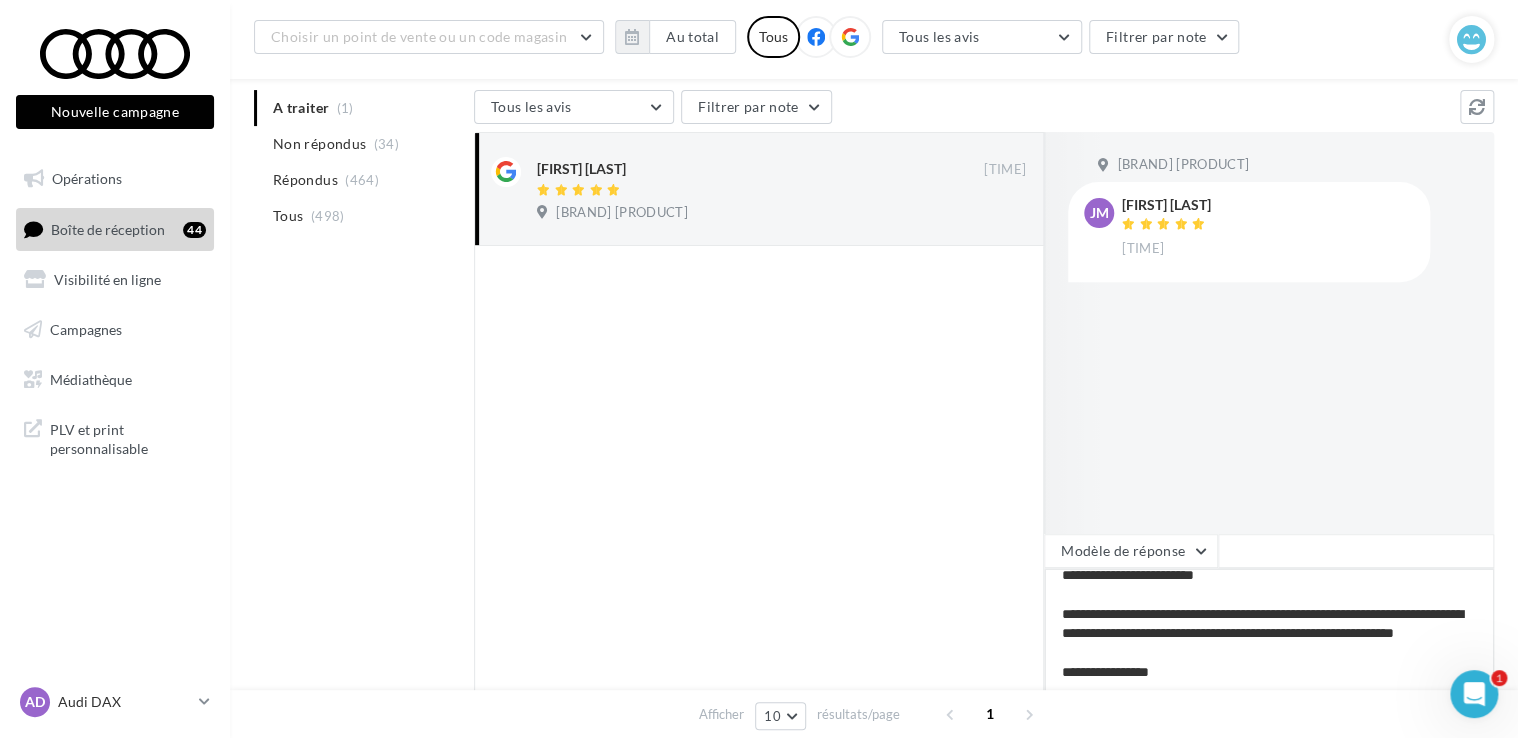 type on "**********" 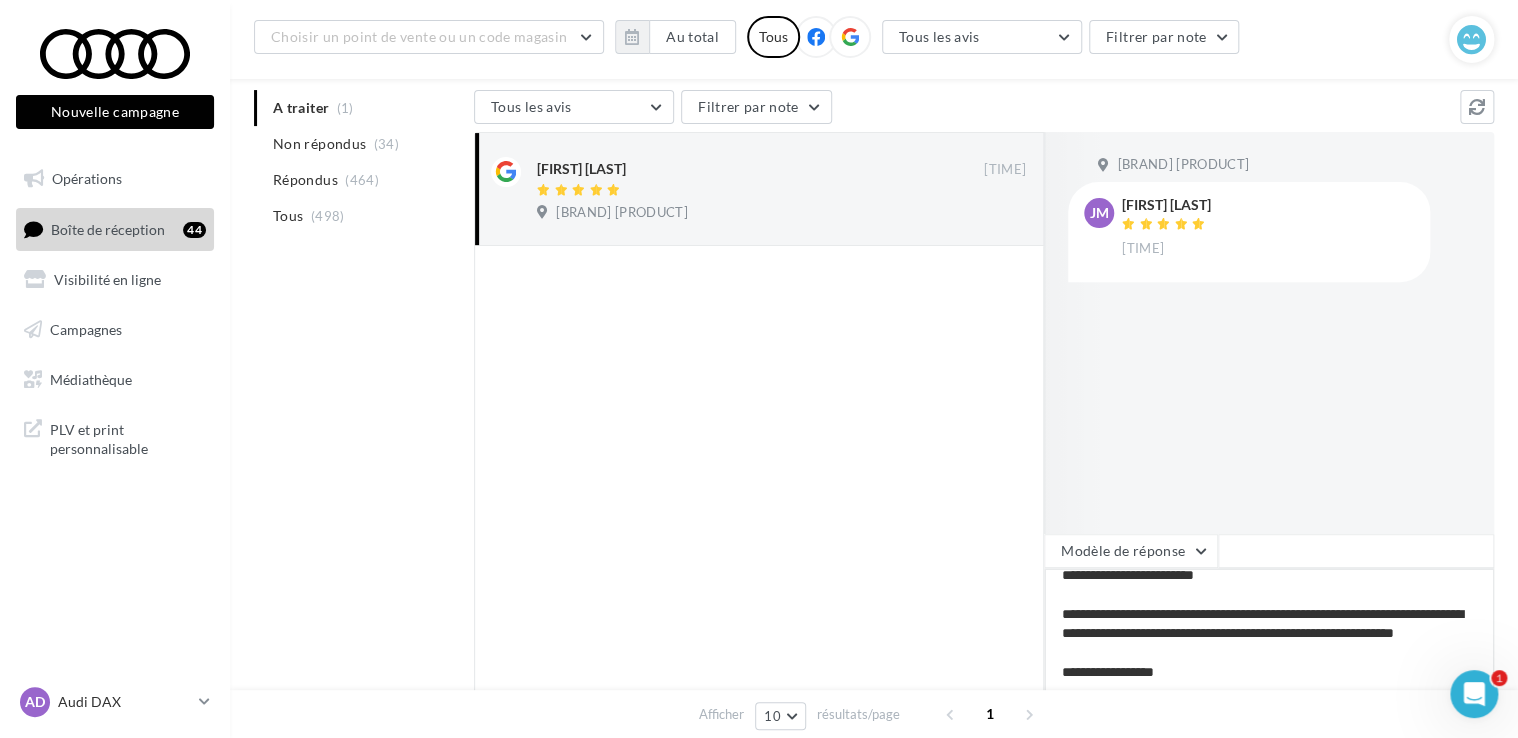 type on "**********" 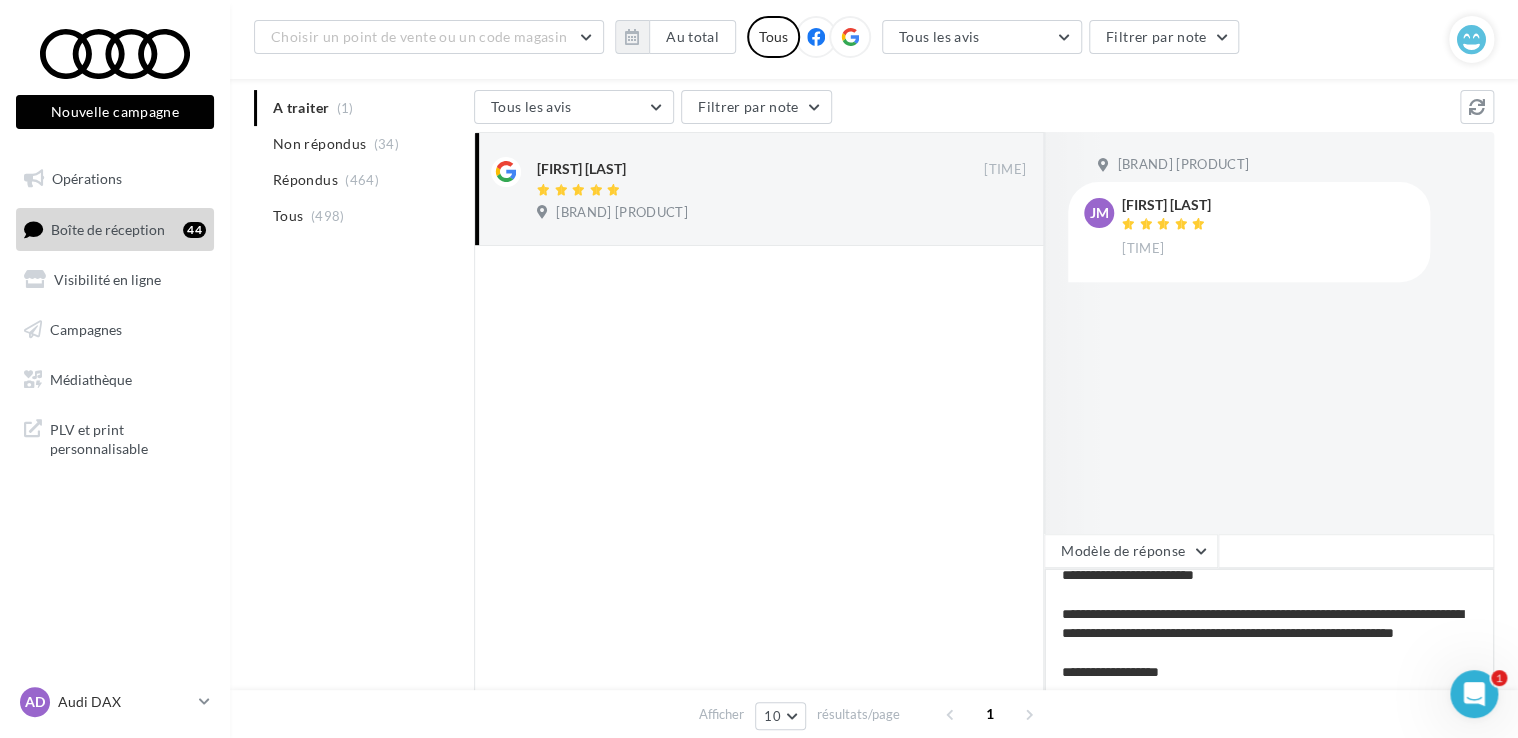 type on "**********" 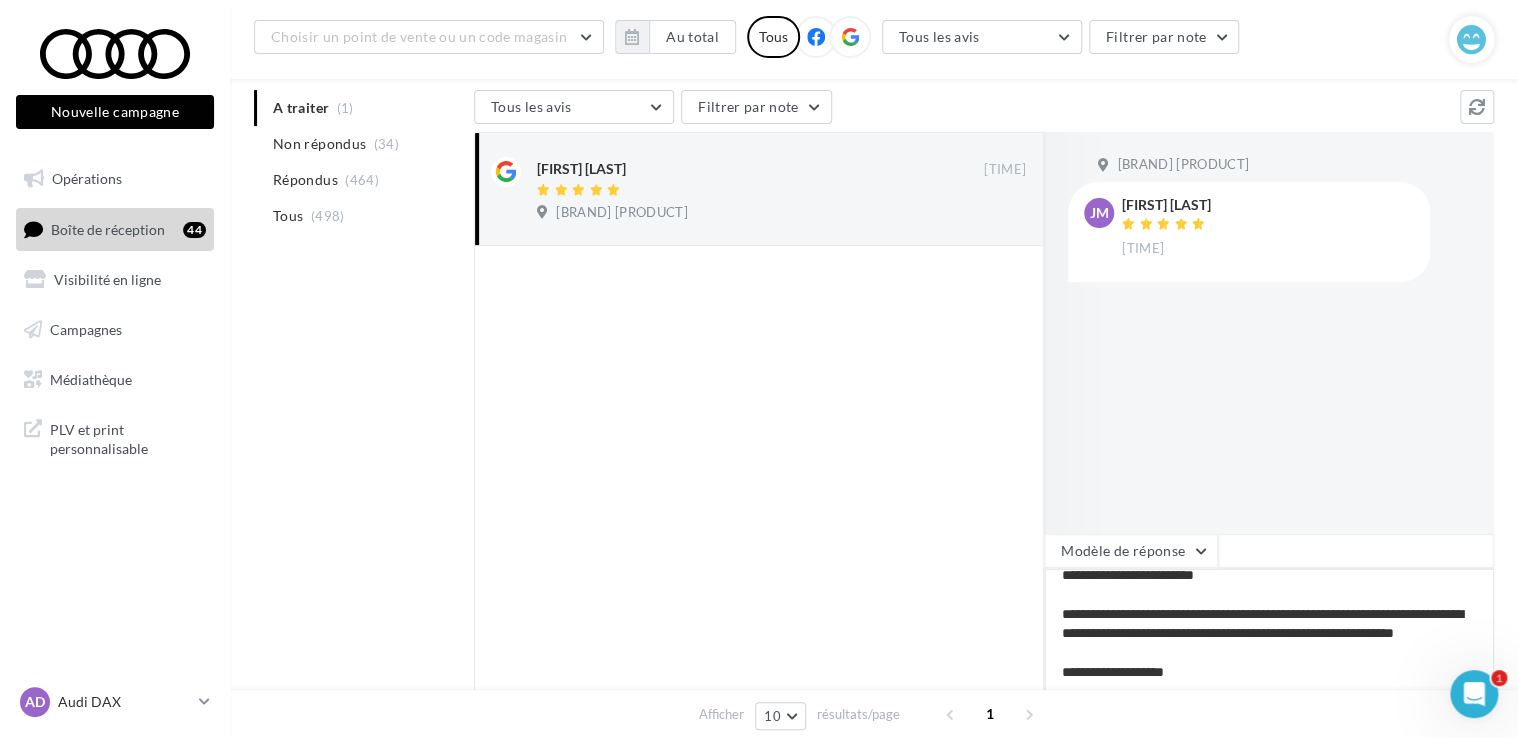 type on "**********" 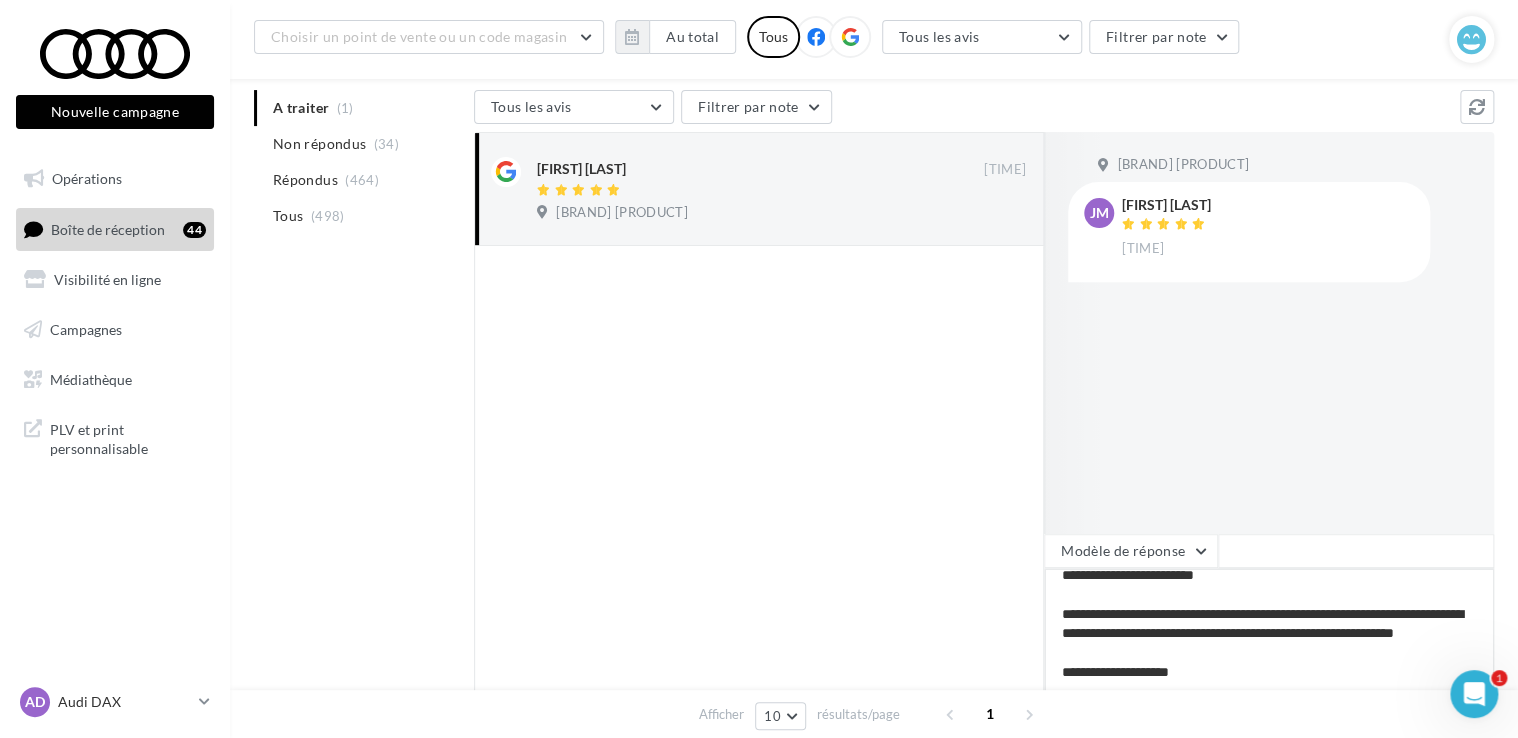 type on "**********" 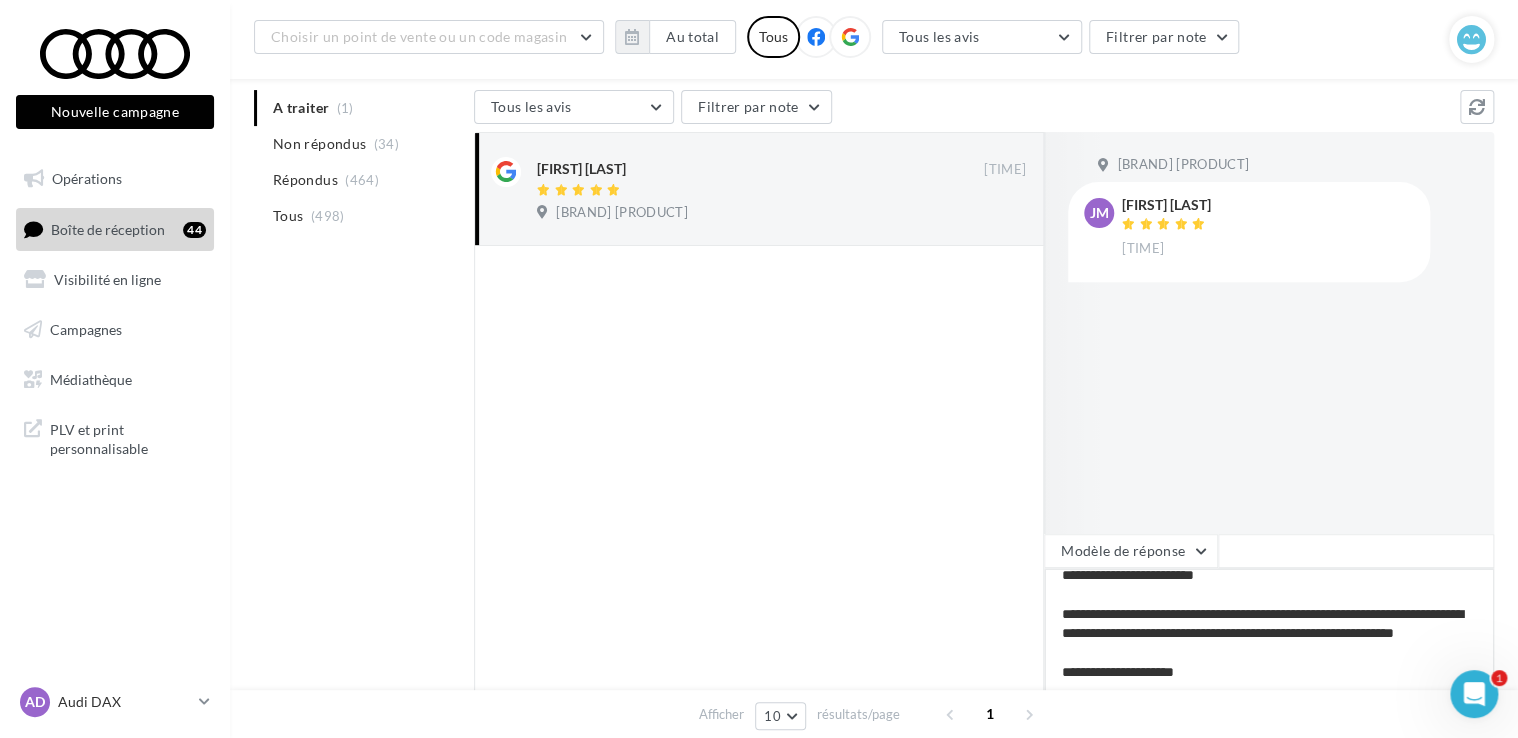 type on "**********" 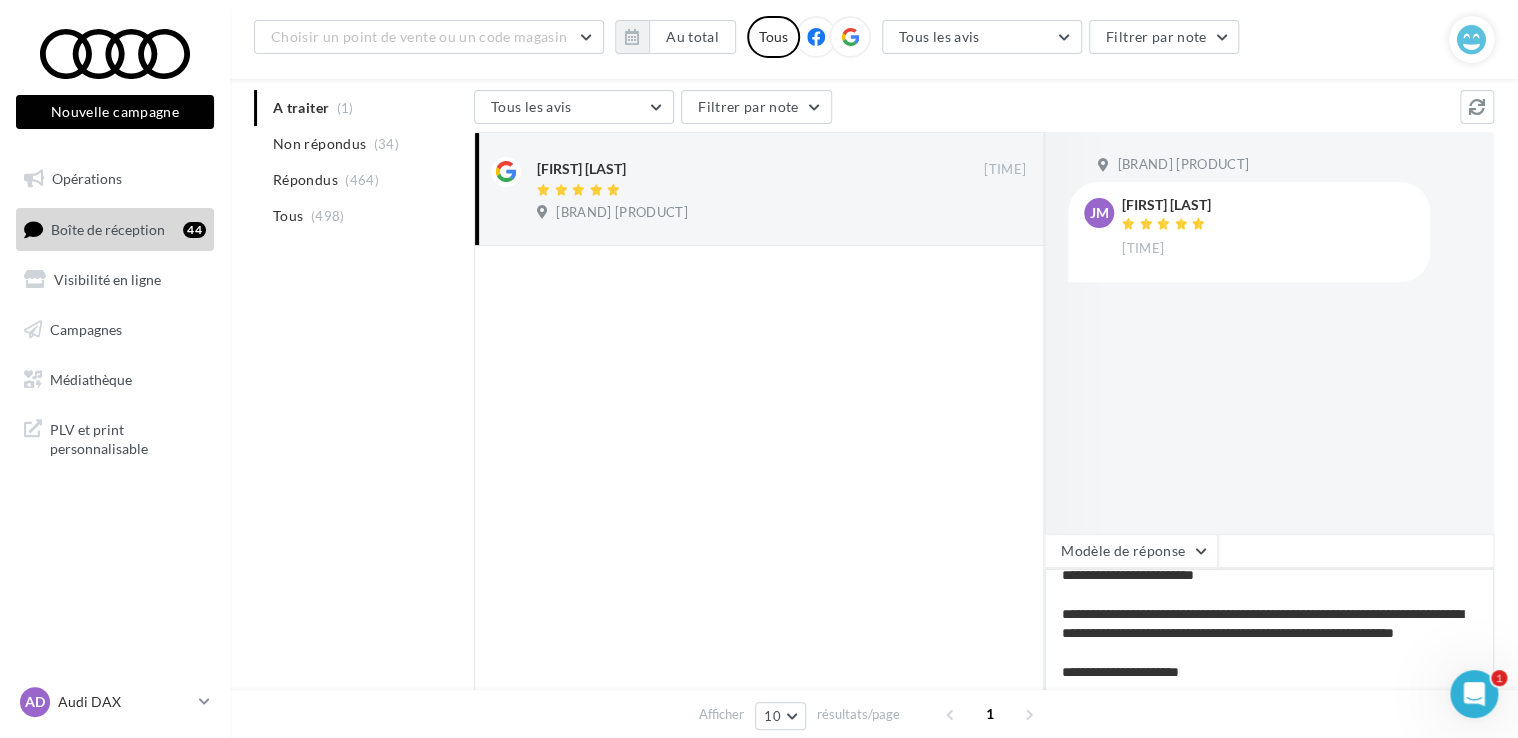 type on "**********" 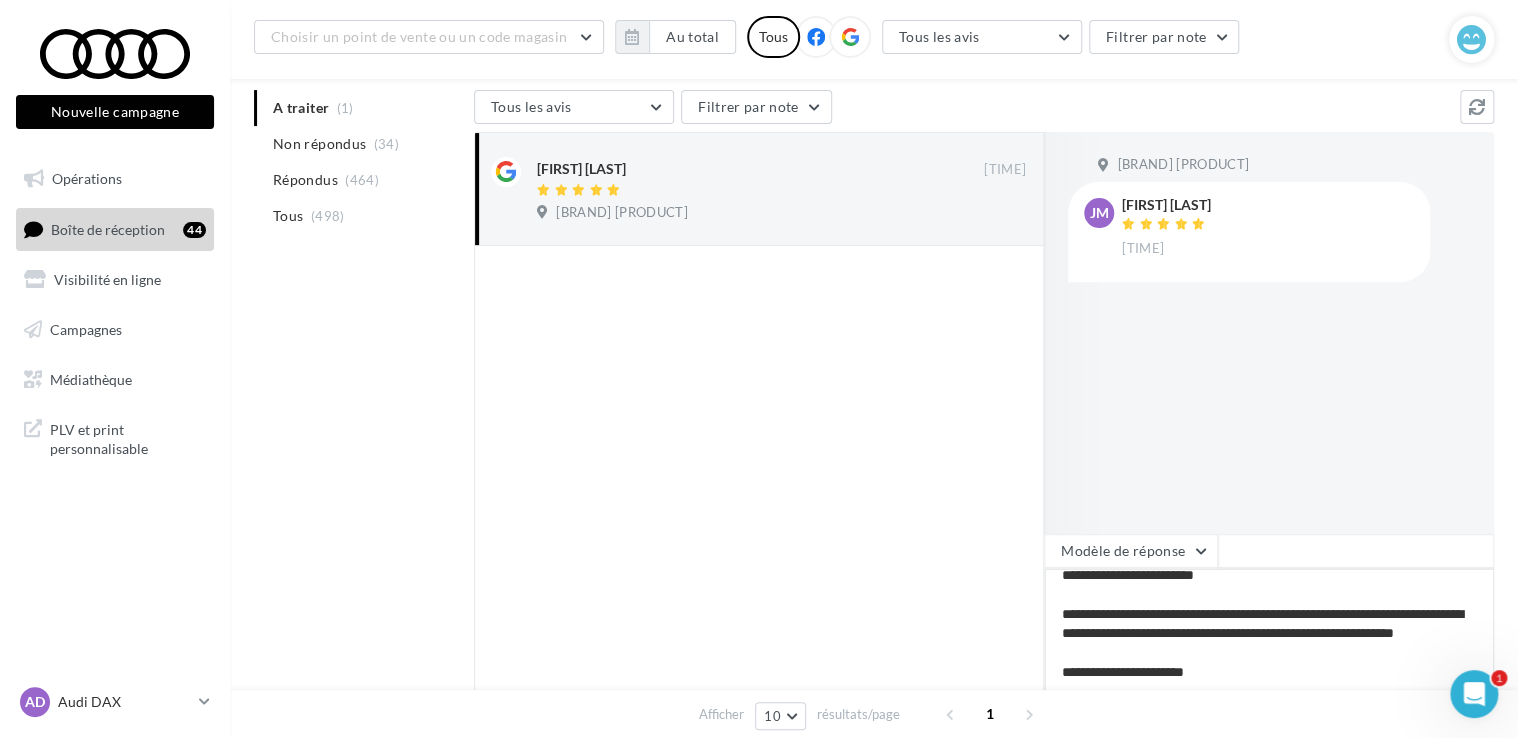 click on "**********" at bounding box center (1269, 630) 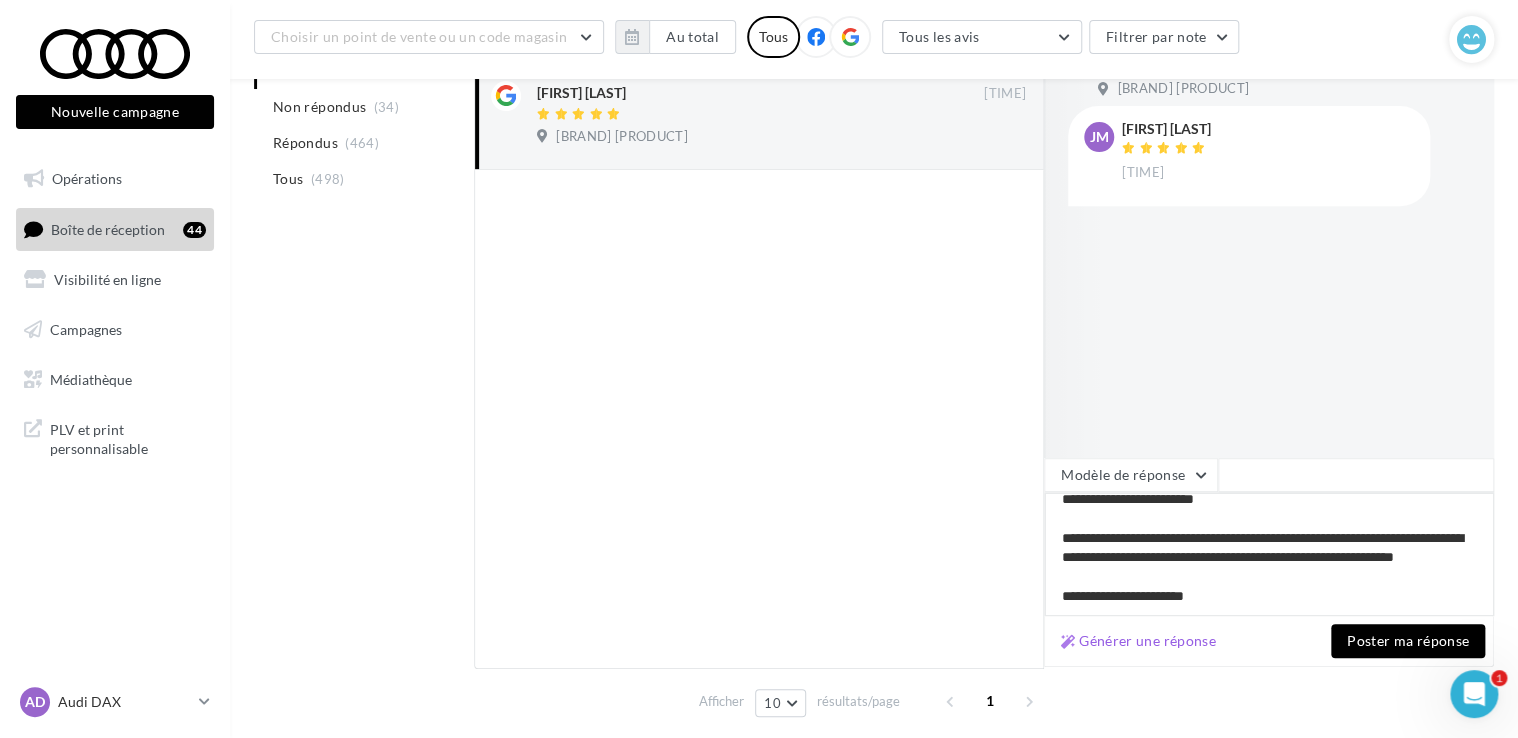 scroll, scrollTop: 348, scrollLeft: 0, axis: vertical 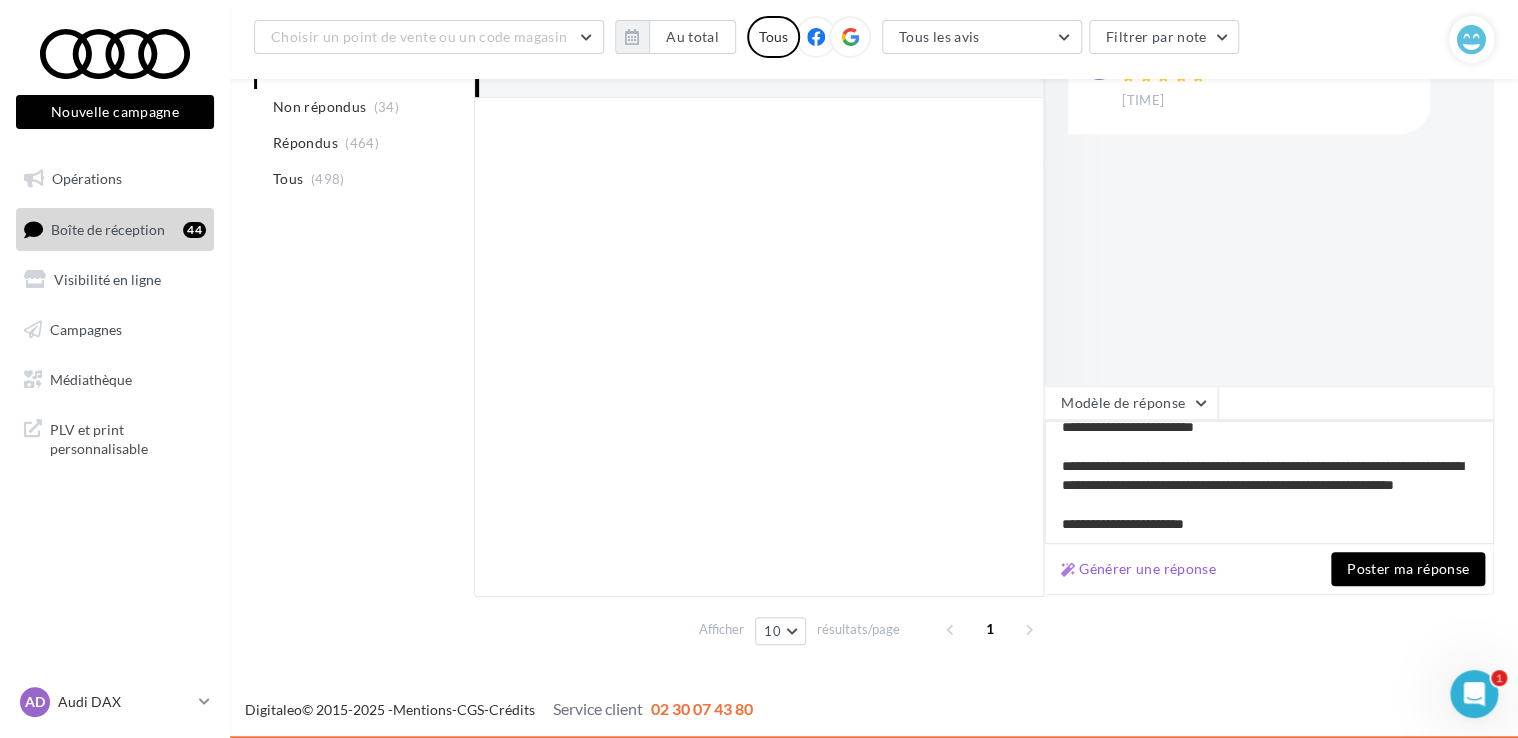 type on "**********" 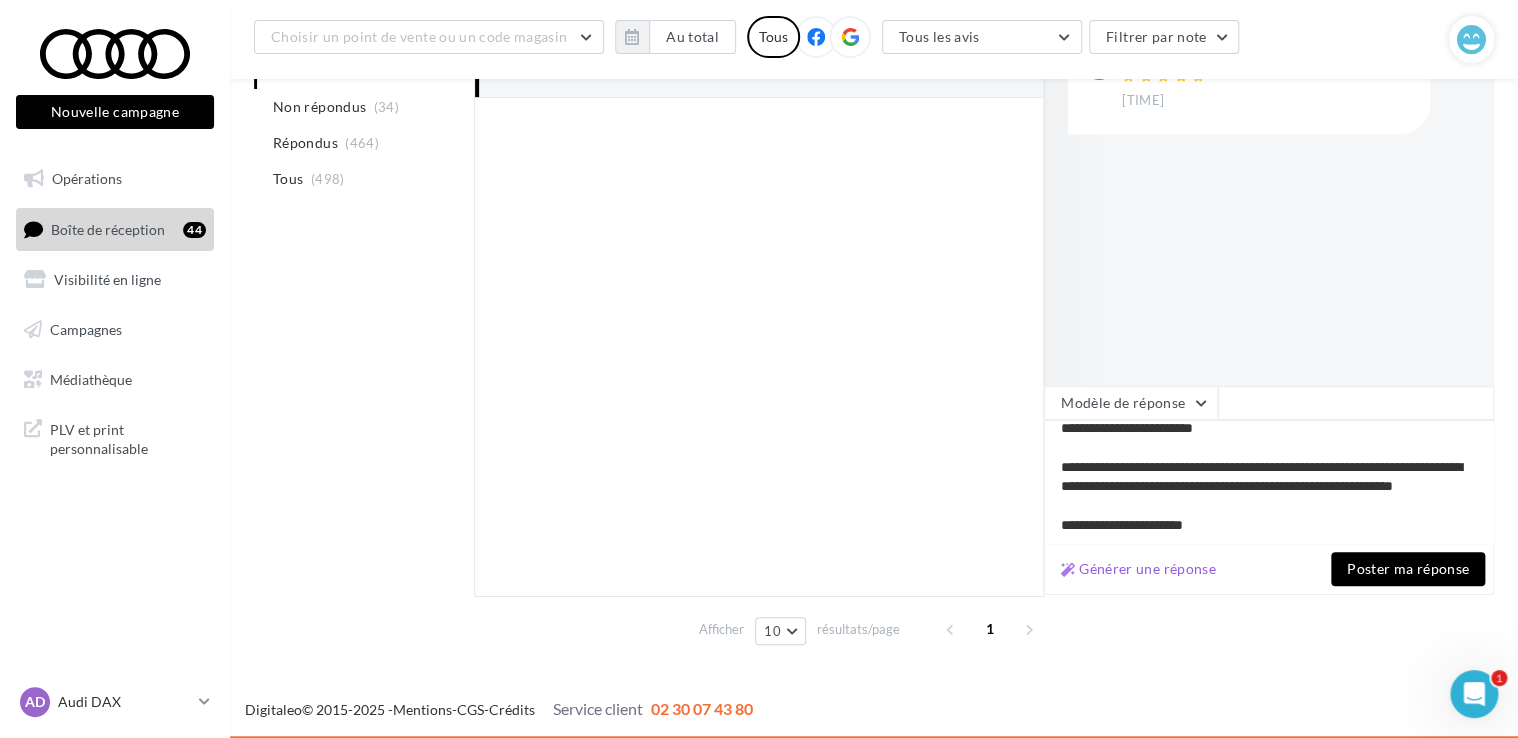 scroll, scrollTop: 28, scrollLeft: 0, axis: vertical 